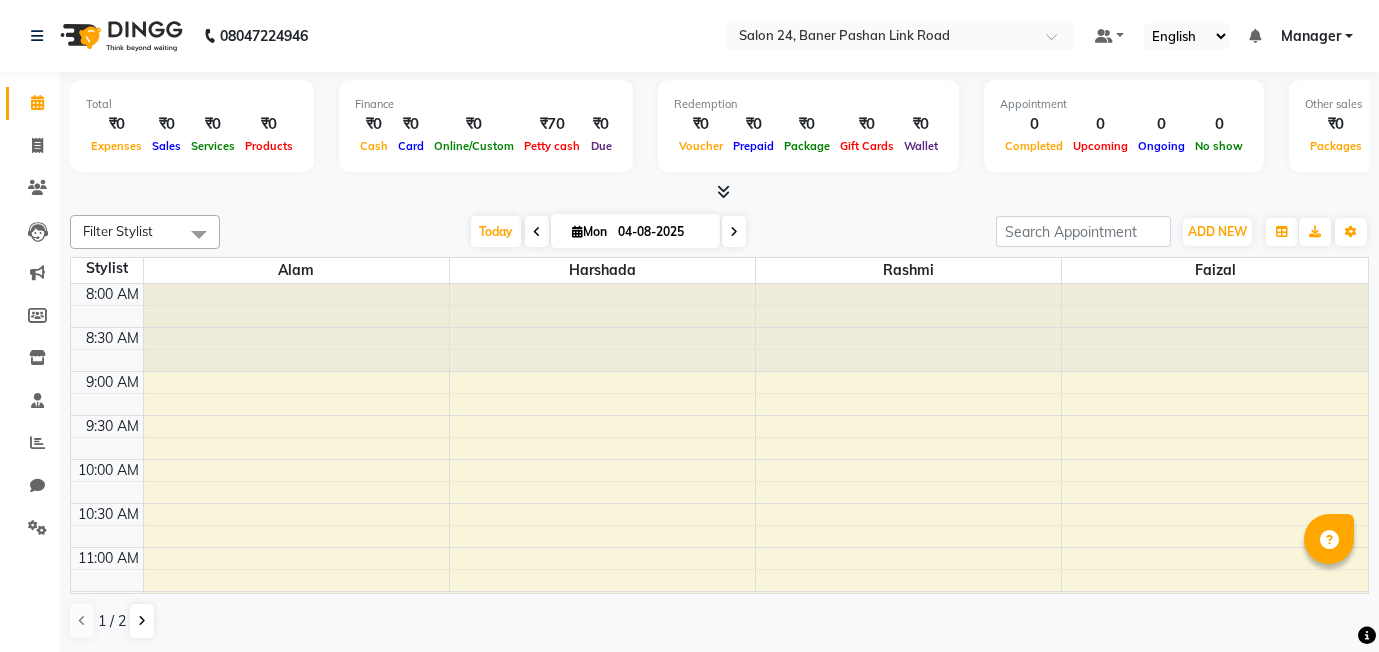 scroll, scrollTop: 1, scrollLeft: 0, axis: vertical 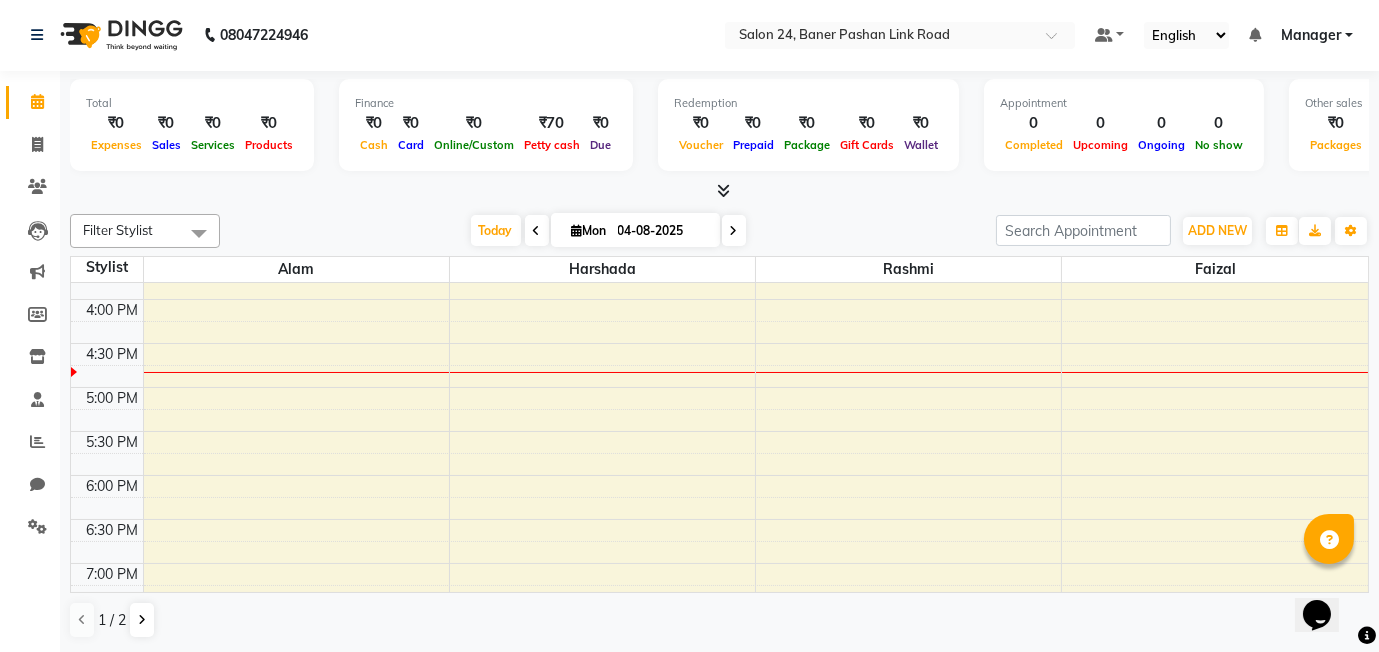 click on "8:00 AM 8:30 AM 9:00 AM 9:30 AM 10:00 AM 10:30 AM 11:00 AM 11:30 AM 12:00 PM 12:30 PM 1:00 PM 1:30 PM 2:00 PM 2:30 PM 3:00 PM 3:30 PM 4:00 PM 4:30 PM 5:00 PM 5:30 PM 6:00 PM 6:30 PM 7:00 PM 7:30 PM 8:00 PM 8:30 PM 9:00 PM 9:30 PM 10:00 PM 10:30 PM" at bounding box center [719, 255] 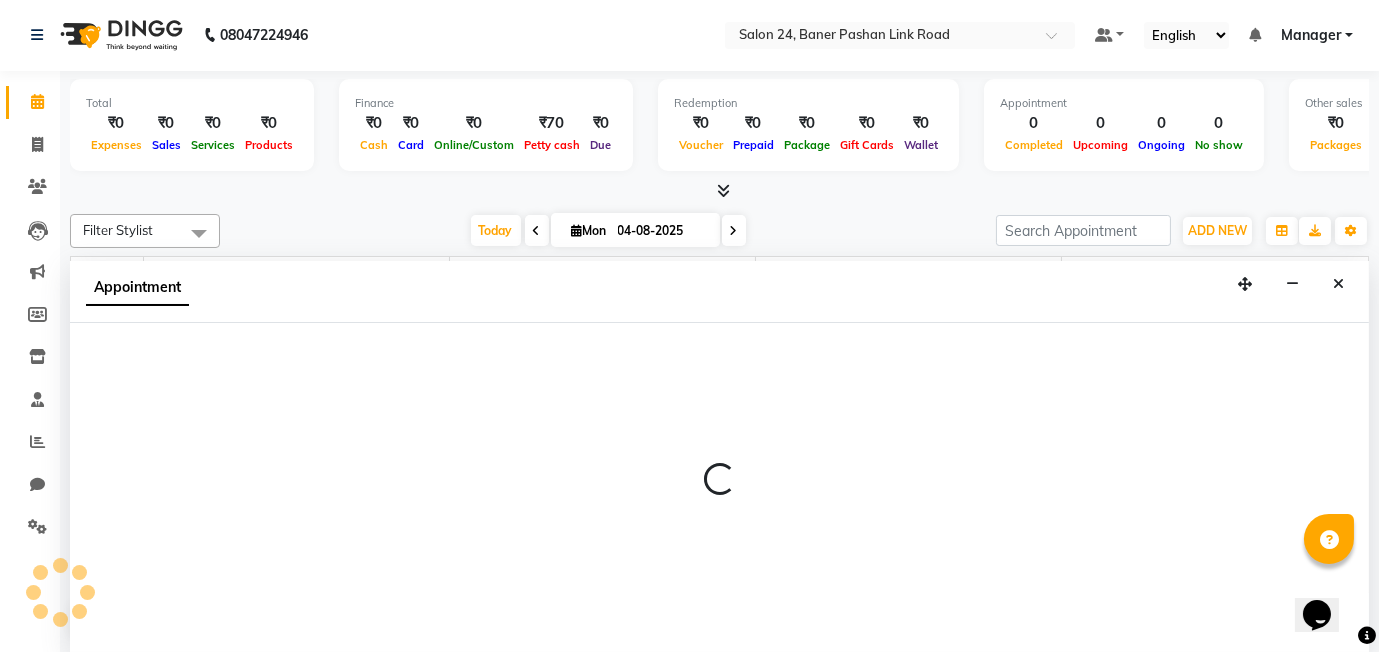 select on "87779" 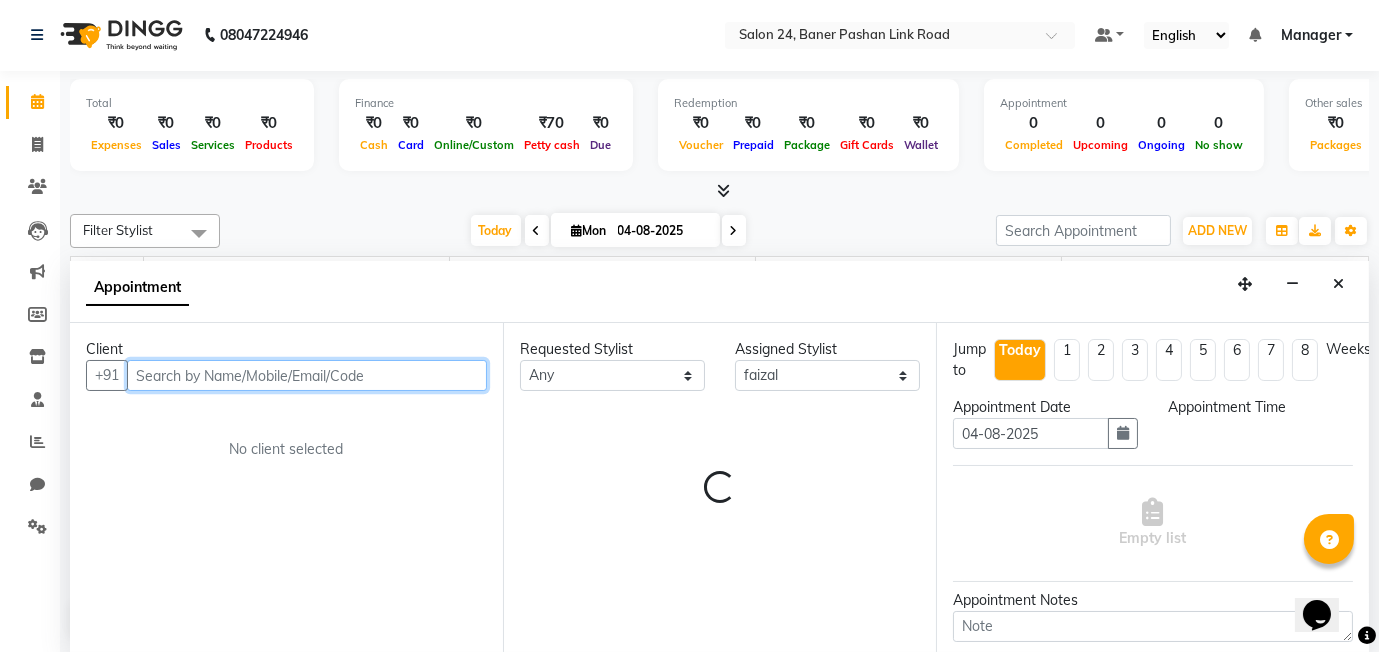 select on "990" 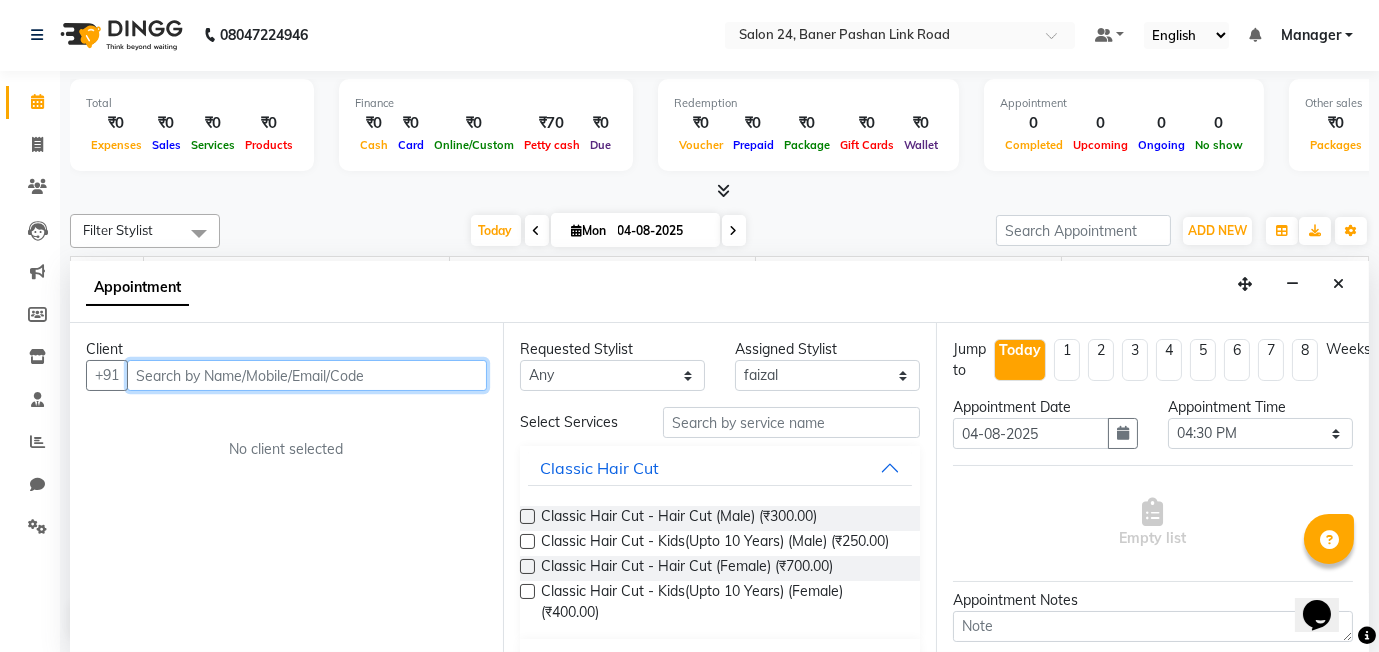 click at bounding box center [307, 375] 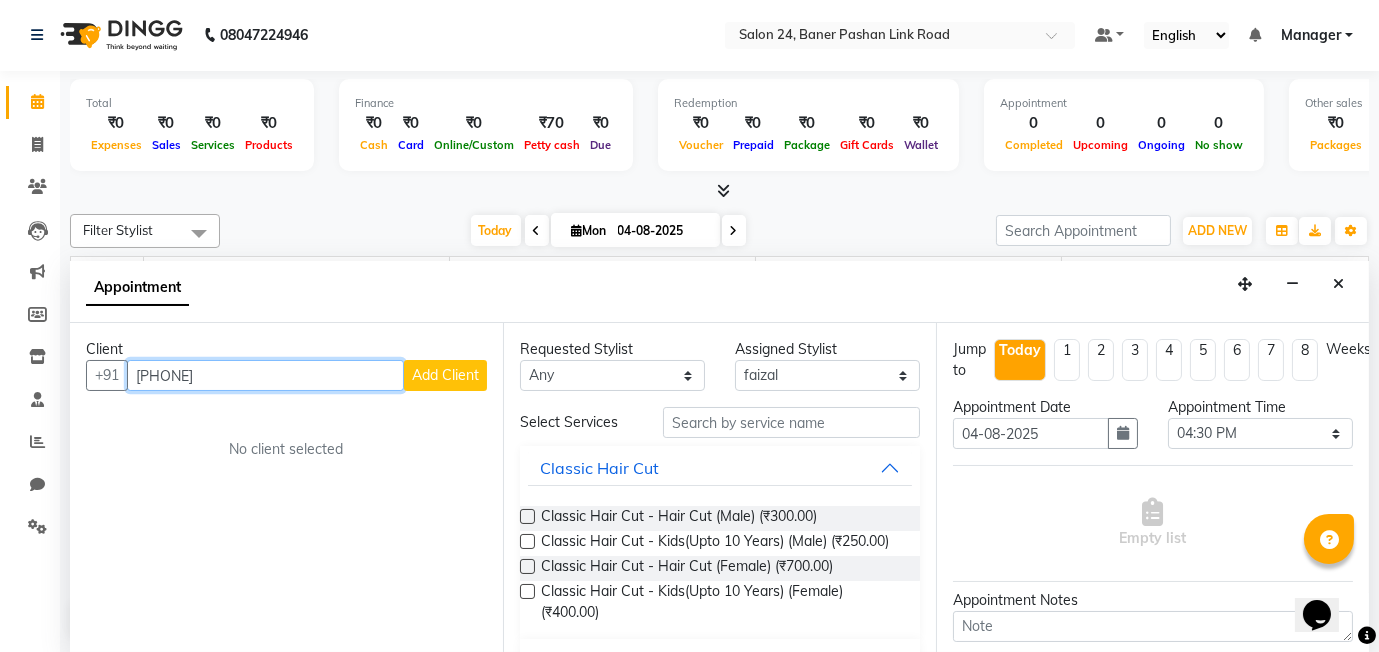 type on "[PHONE]" 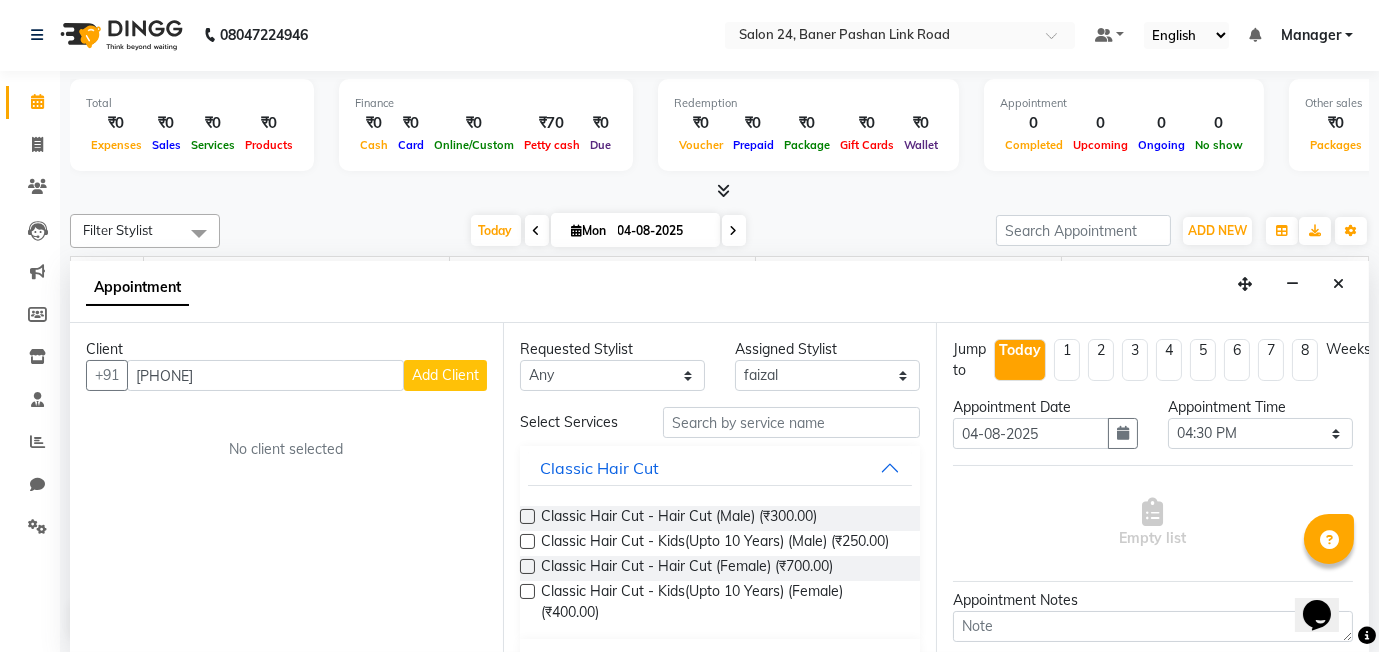 click on "Add Client" at bounding box center (445, 375) 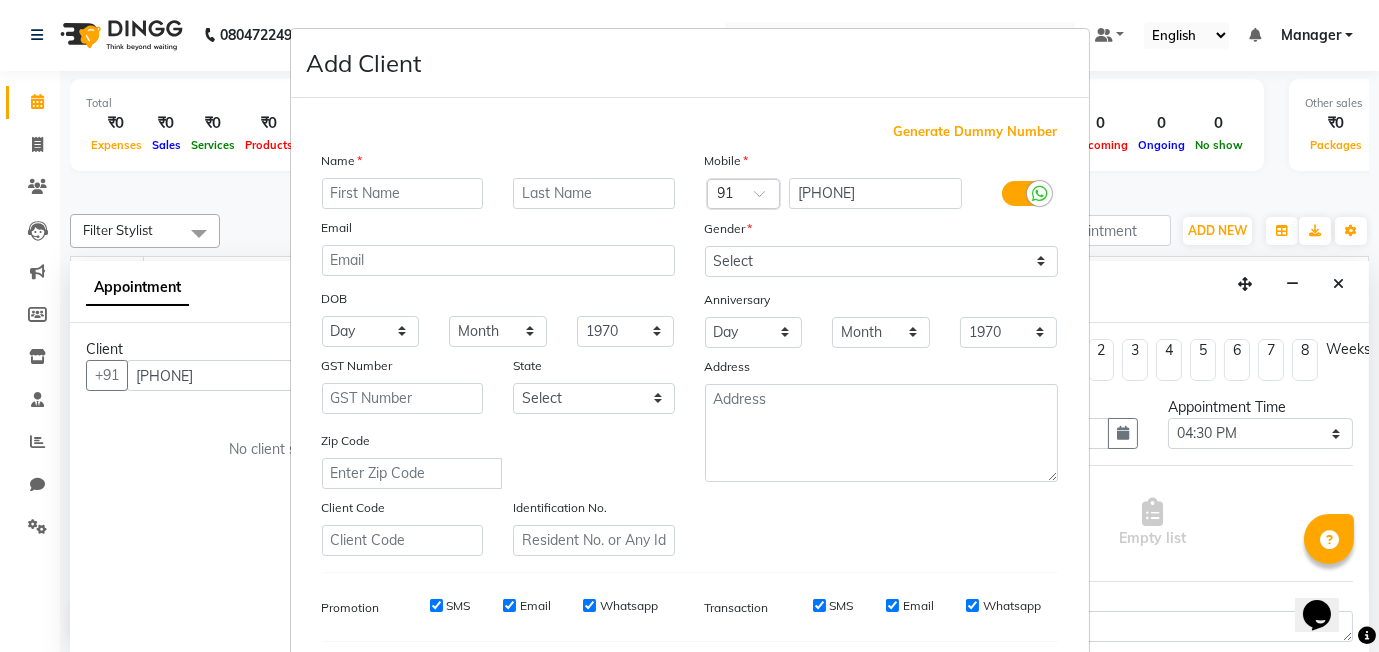 click on "Add Client Generate Dummy Number Name Email DOB Day 01 02 03 04 05 06 07 08 09 10 11 12 13 14 15 16 17 18 19 20 21 22 23 24 25 26 27 28 29 30 31 Month January February March April May June July August September October November December 1940 1941 1942 1943 1944 1945 1946 1947 1948 1949 1950 1951 1952 1953 1954 1955 1956 1957 1958 1959 1960 1961 1962 1963 1964 1965 1966 1967 1968 1969 1970 1971 1972 1973 1974 1975 1976 1977 1978 1979 1980 1981 1982 1983 1984 1985 1986 1987 1988 1989 1990 1991 1992 1993 1994 1995 1996 1997 1998 1999 2000 2001 2002 2003 2004 2005 2006 2007 2008 2009 2010 2011 2012 2013 2014 2015 2016 2017 2018 2019 2020 2021 2022 2023 2024 GST Number State Select Andaman and Nicobar Islands Andhra Pradesh Arunachal Pradesh Assam Bihar Chandigarh Chhattisgarh Dadra and Nagar Haveli Daman and Diu Delhi Goa Gujarat Haryana Himachal Pradesh Jammu and Kashmir Jharkhand Karnataka Kerala Lakshadweep Madhya Pradesh Maharashtra Manipur Meghalaya Mizoram Nagaland Odisha Pondicherry Punjab Rajasthan Sikkim" at bounding box center (689, 326) 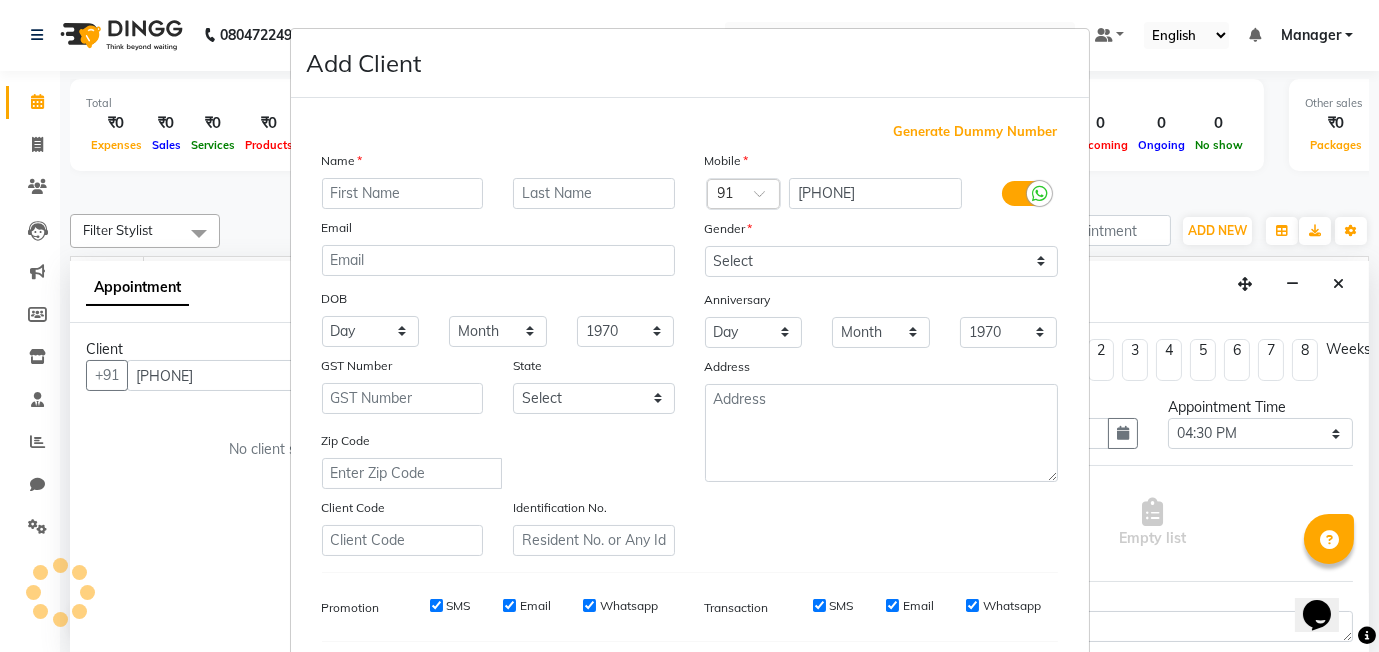 click on "Add Client Generate Dummy Number Name Email DOB Day 01 02 03 04 05 06 07 08 09 10 11 12 13 14 15 16 17 18 19 20 21 22 23 24 25 26 27 28 29 30 31 Month January February March April May June July August September October November December 1940 1941 1942 1943 1944 1945 1946 1947 1948 1949 1950 1951 1952 1953 1954 1955 1956 1957 1958 1959 1960 1961 1962 1963 1964 1965 1966 1967 1968 1969 1970 1971 1972 1973 1974 1975 1976 1977 1978 1979 1980 1981 1982 1983 1984 1985 1986 1987 1988 1989 1990 1991 1992 1993 1994 1995 1996 1997 1998 1999 2000 2001 2002 2003 2004 2005 2006 2007 2008 2009 2010 2011 2012 2013 2014 2015 2016 2017 2018 2019 2020 2021 2022 2023 2024 GST Number State Select Andaman and Nicobar Islands Andhra Pradesh Arunachal Pradesh Assam Bihar Chandigarh Chhattisgarh Dadra and Nagar Haveli Daman and Diu Delhi Goa Gujarat Haryana Himachal Pradesh Jammu and Kashmir Jharkhand Karnataka Kerala Lakshadweep Madhya Pradesh Maharashtra Manipur Meghalaya Mizoram Nagaland Odisha Pondicherry Punjab Rajasthan Sikkim" at bounding box center (689, 326) 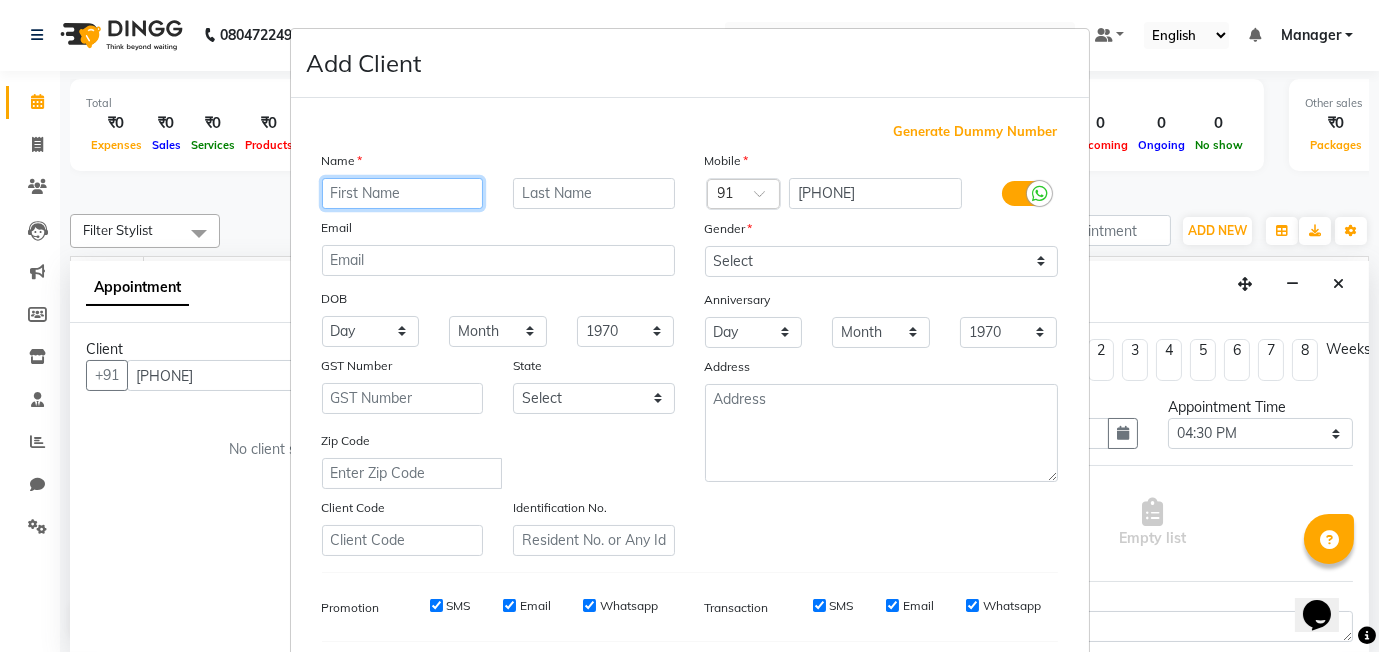 click at bounding box center (403, 193) 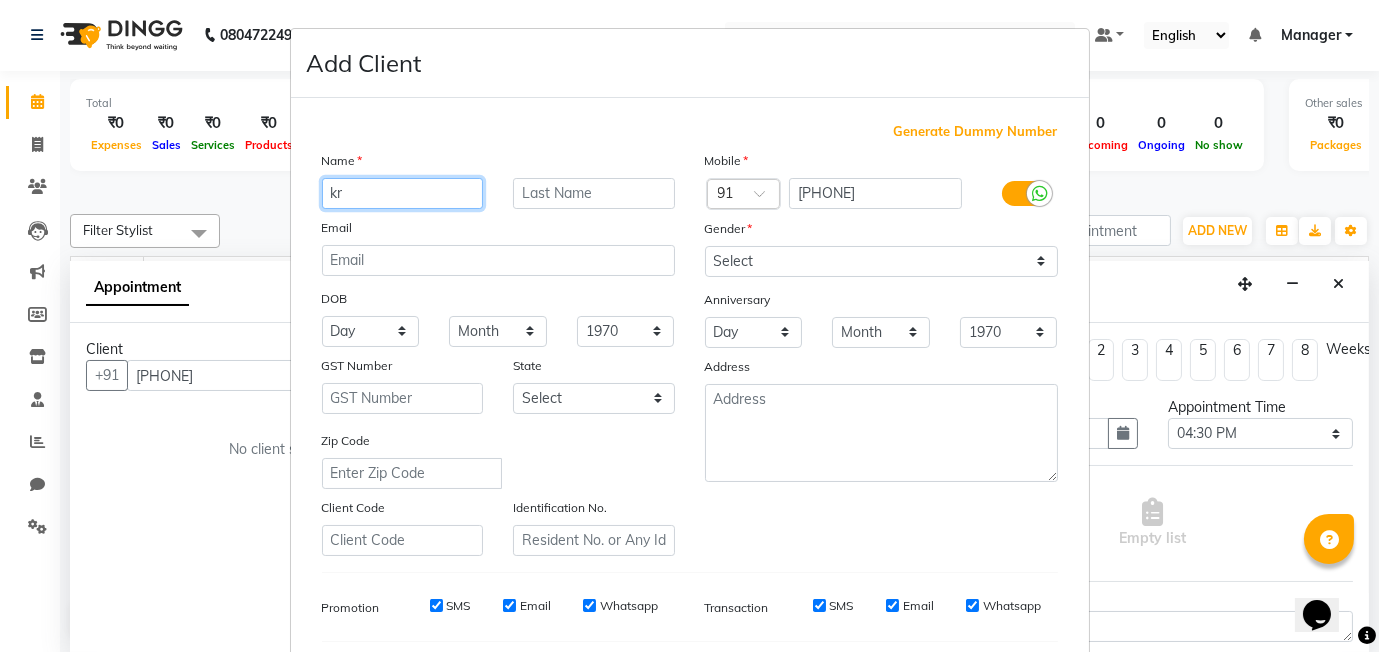 type on "k" 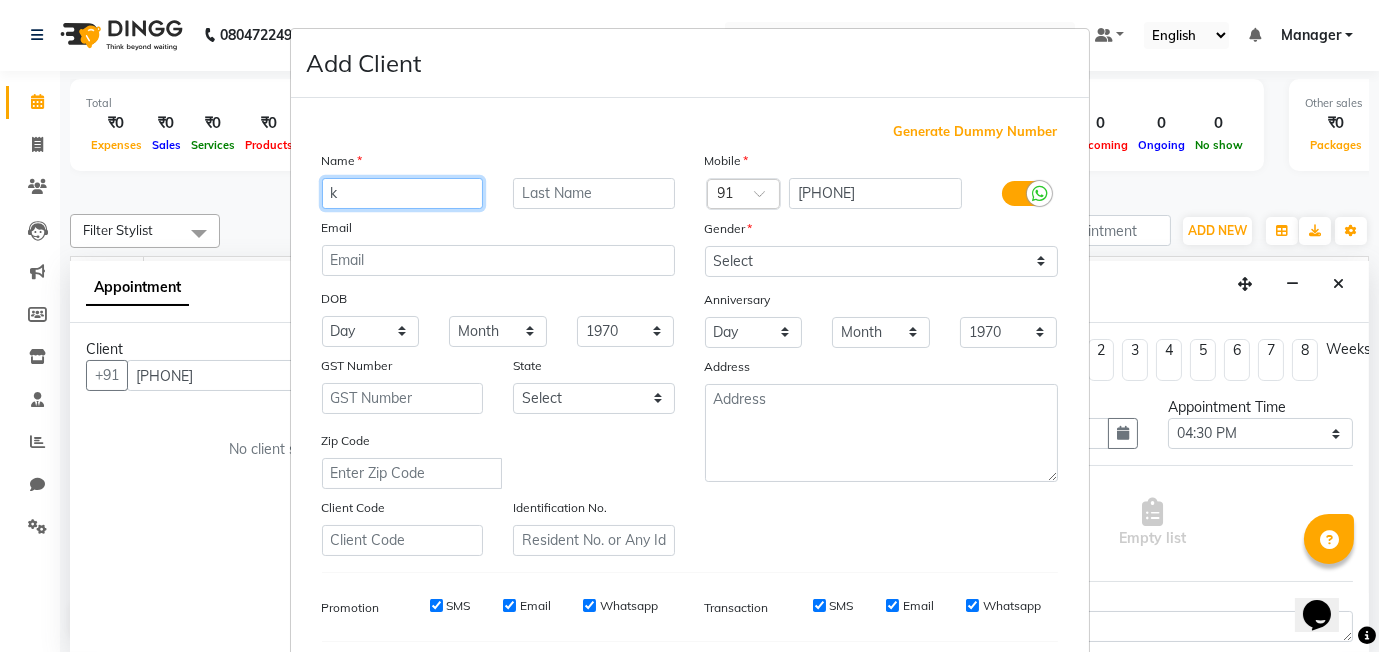 type 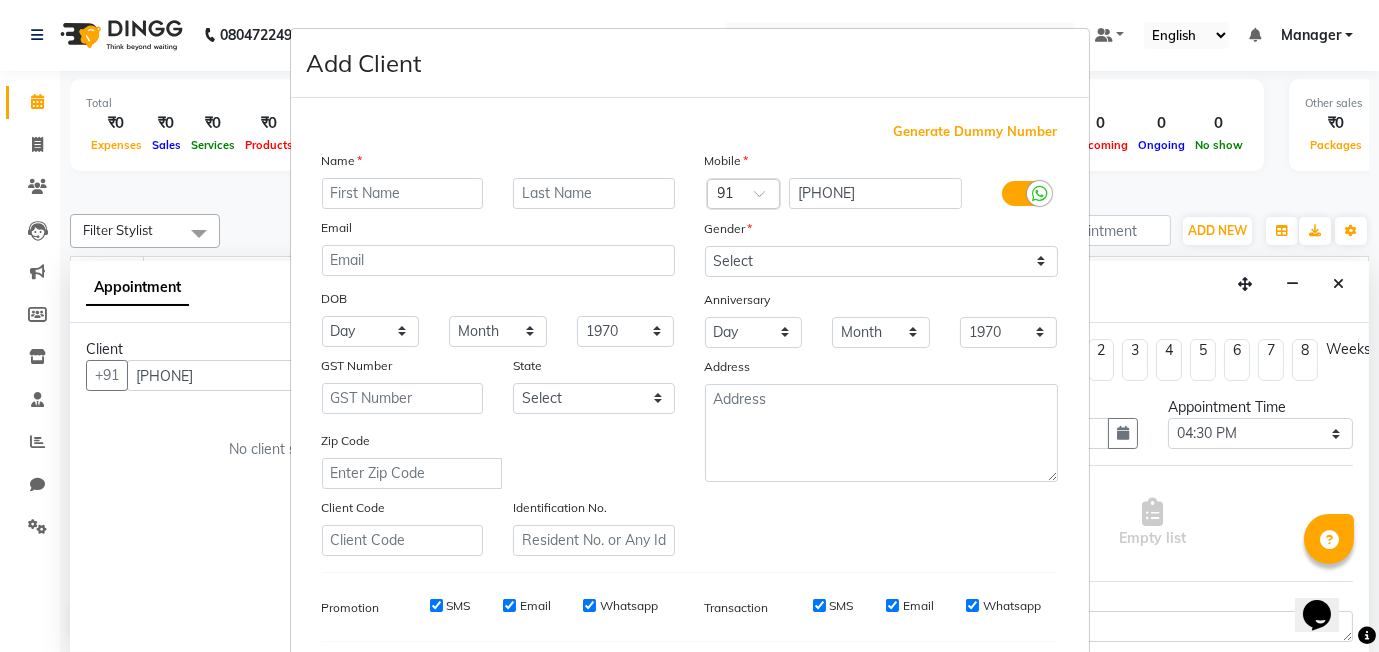 click on "Add Client Generate Dummy Number Name Email DOB Day 01 02 03 04 05 06 07 08 09 10 11 12 13 14 15 16 17 18 19 20 21 22 23 24 25 26 27 28 29 30 31 Month January February March April May June July August September October November December 1940 1941 1942 1943 1944 1945 1946 1947 1948 1949 1950 1951 1952 1953 1954 1955 1956 1957 1958 1959 1960 1961 1962 1963 1964 1965 1966 1967 1968 1969 1970 1971 1972 1973 1974 1975 1976 1977 1978 1979 1980 1981 1982 1983 1984 1985 1986 1987 1988 1989 1990 1991 1992 1993 1994 1995 1996 1997 1998 1999 2000 2001 2002 2003 2004 2005 2006 2007 2008 2009 2010 2011 2012 2013 2014 2015 2016 2017 2018 2019 2020 2021 2022 2023 2024 GST Number State Select Andaman and Nicobar Islands Andhra Pradesh Arunachal Pradesh Assam Bihar Chandigarh Chhattisgarh Dadra and Nagar Haveli Daman and Diu Delhi Goa Gujarat Haryana Himachal Pradesh Jammu and Kashmir Jharkhand Karnataka Kerala Lakshadweep Madhya Pradesh Maharashtra Manipur Meghalaya Mizoram Nagaland Odisha Pondicherry Punjab Rajasthan Sikkim" at bounding box center [689, 326] 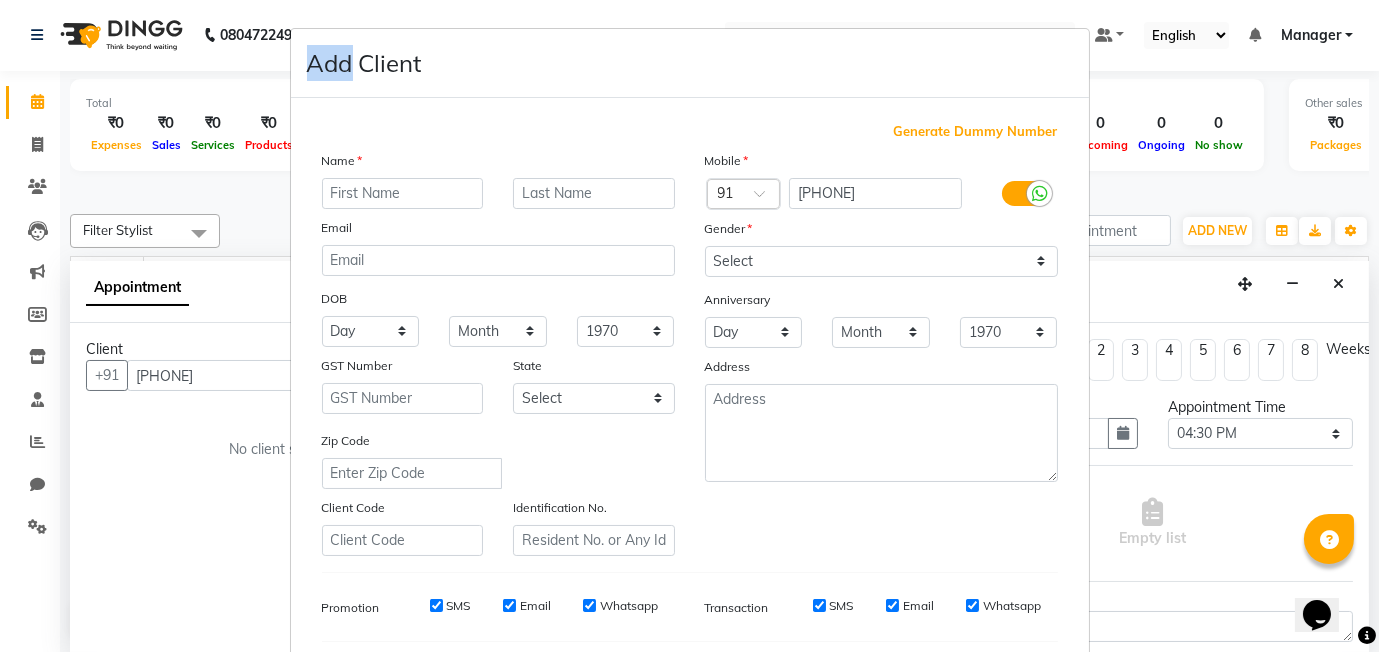 click on "Add Client Generate Dummy Number Name Email DOB Day 01 02 03 04 05 06 07 08 09 10 11 12 13 14 15 16 17 18 19 20 21 22 23 24 25 26 27 28 29 30 31 Month January February March April May June July August September October November December 1940 1941 1942 1943 1944 1945 1946 1947 1948 1949 1950 1951 1952 1953 1954 1955 1956 1957 1958 1959 1960 1961 1962 1963 1964 1965 1966 1967 1968 1969 1970 1971 1972 1973 1974 1975 1976 1977 1978 1979 1980 1981 1982 1983 1984 1985 1986 1987 1988 1989 1990 1991 1992 1993 1994 1995 1996 1997 1998 1999 2000 2001 2002 2003 2004 2005 2006 2007 2008 2009 2010 2011 2012 2013 2014 2015 2016 2017 2018 2019 2020 2021 2022 2023 2024 GST Number State Select Andaman and Nicobar Islands Andhra Pradesh Arunachal Pradesh Assam Bihar Chandigarh Chhattisgarh Dadra and Nagar Haveli Daman and Diu Delhi Goa Gujarat Haryana Himachal Pradesh Jammu and Kashmir Jharkhand Karnataka Kerala Lakshadweep Madhya Pradesh Maharashtra Manipur Meghalaya Mizoram Nagaland Odisha Pondicherry Punjab Rajasthan Sikkim" at bounding box center [689, 326] 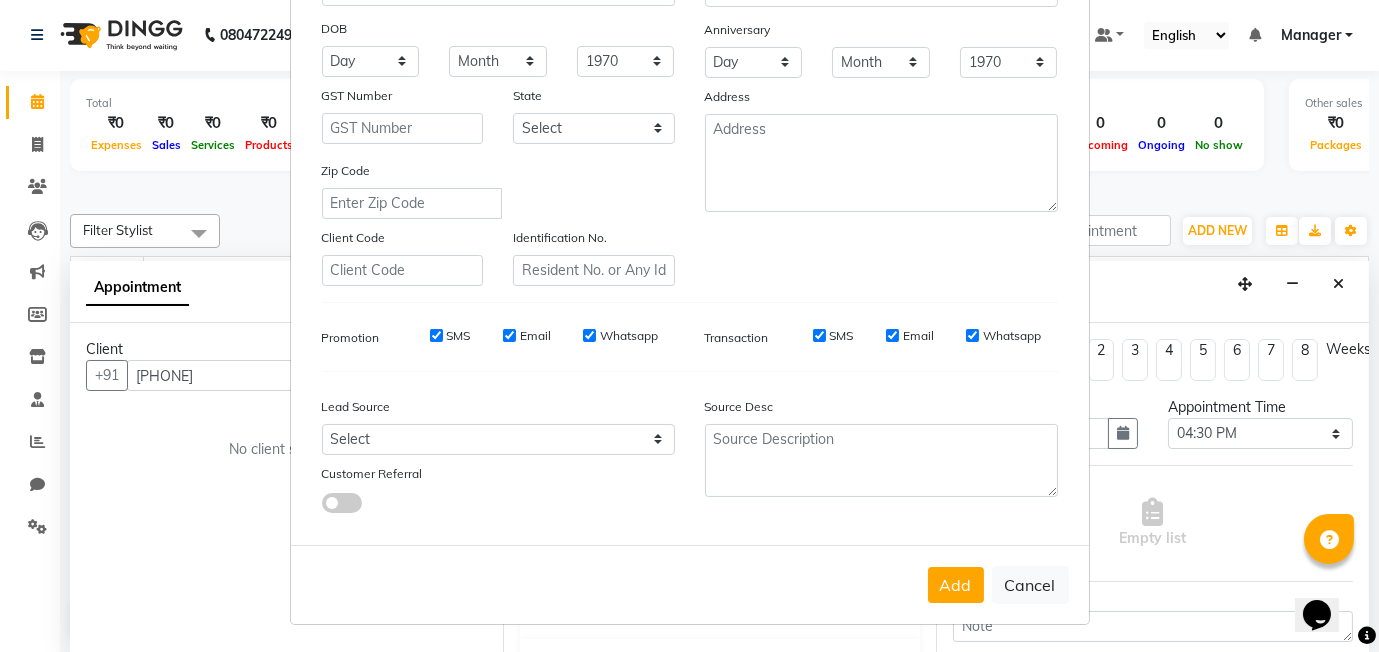 scroll, scrollTop: 268, scrollLeft: 0, axis: vertical 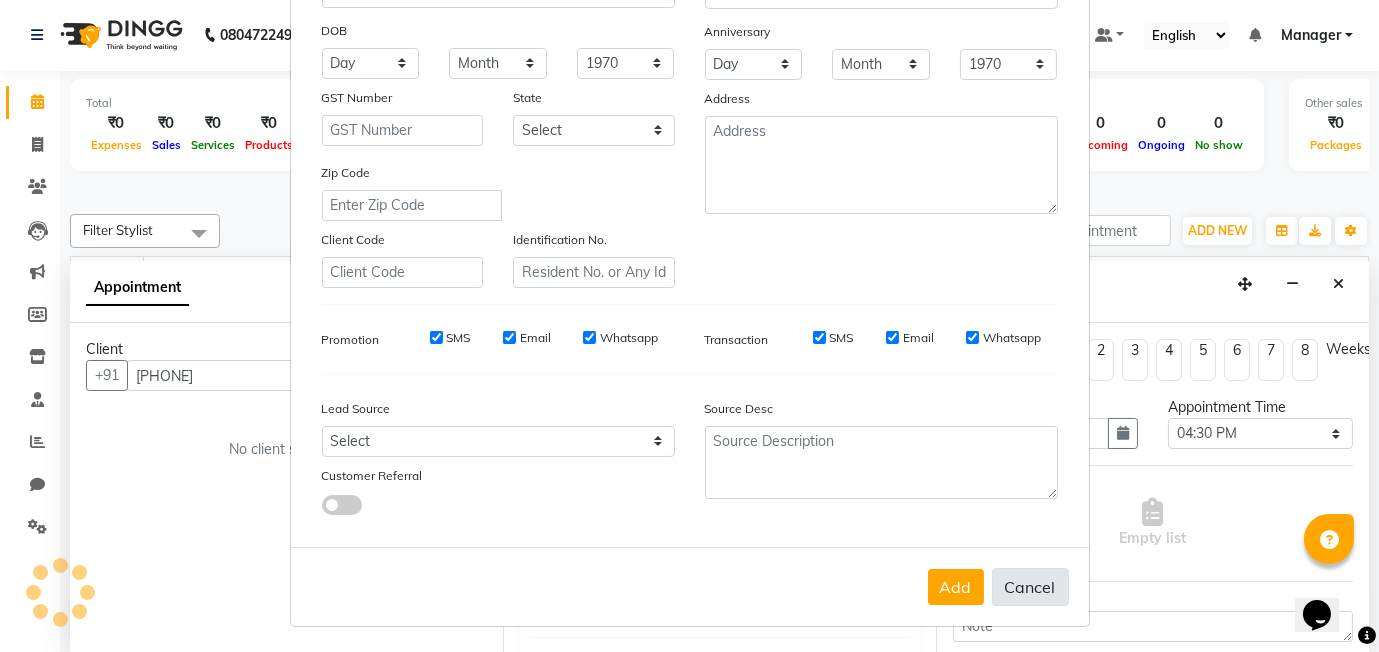 click on "Cancel" at bounding box center [1030, 587] 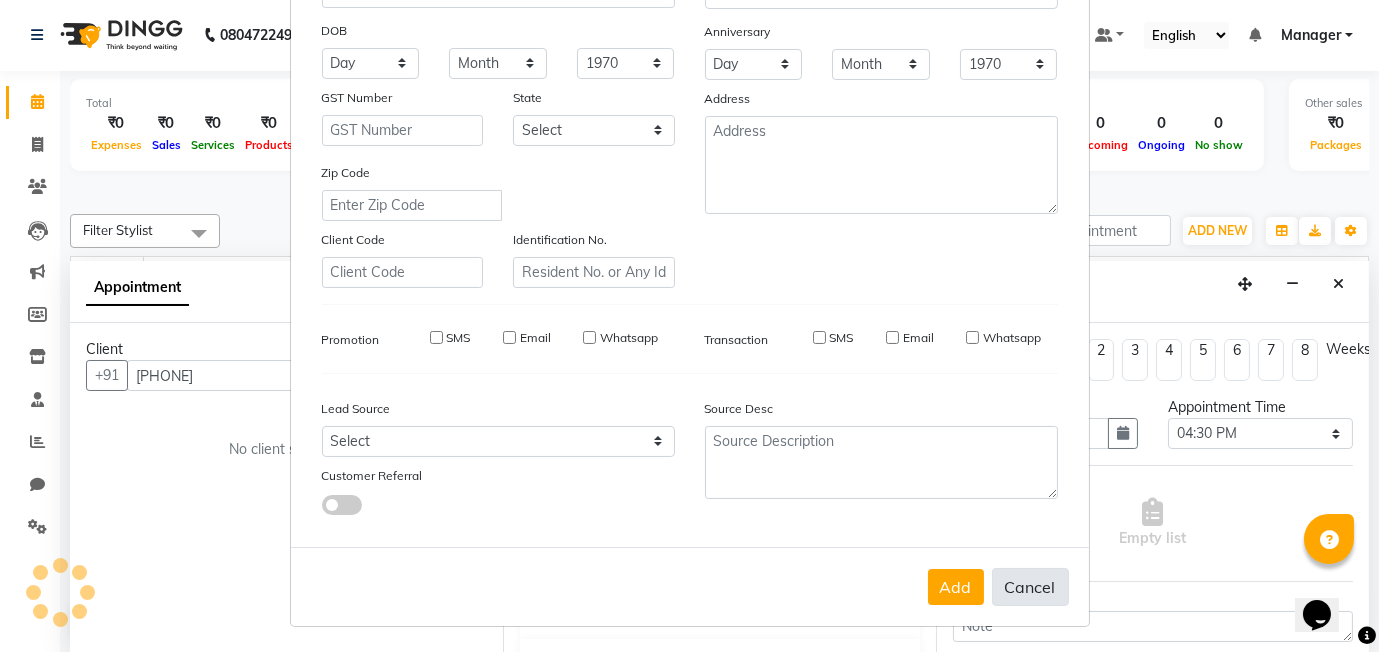 select 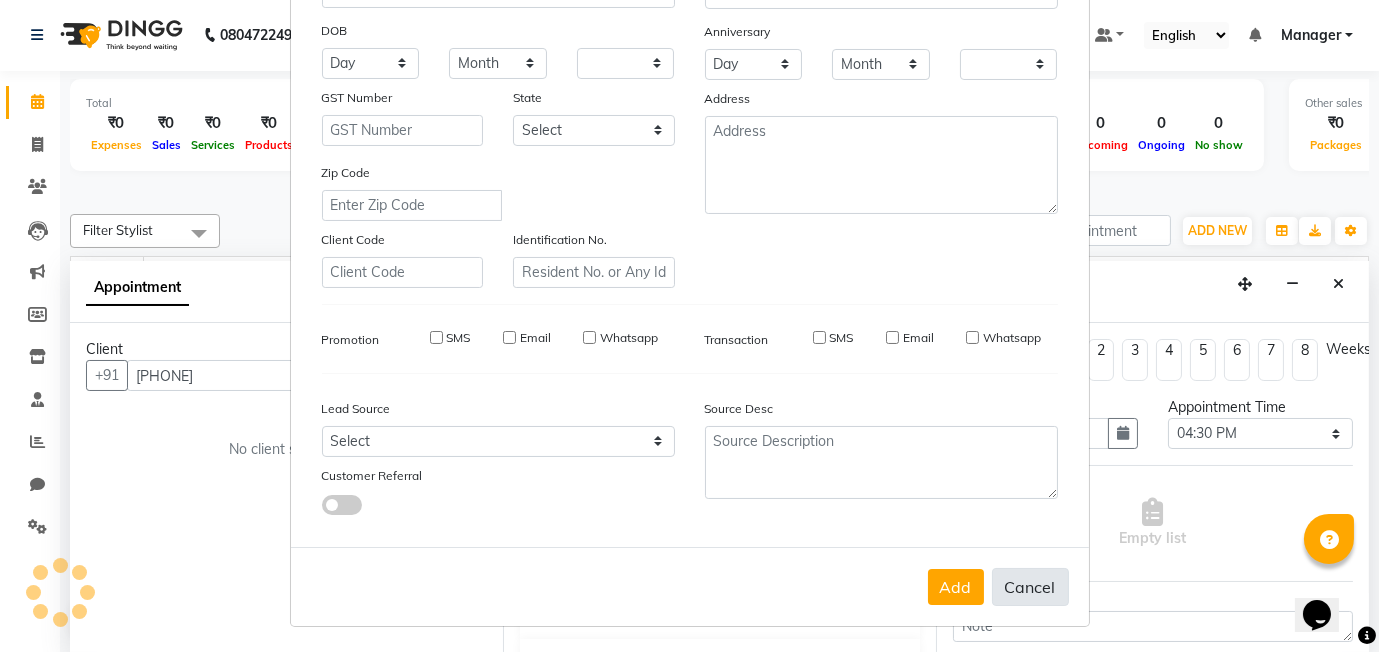 checkbox on "false" 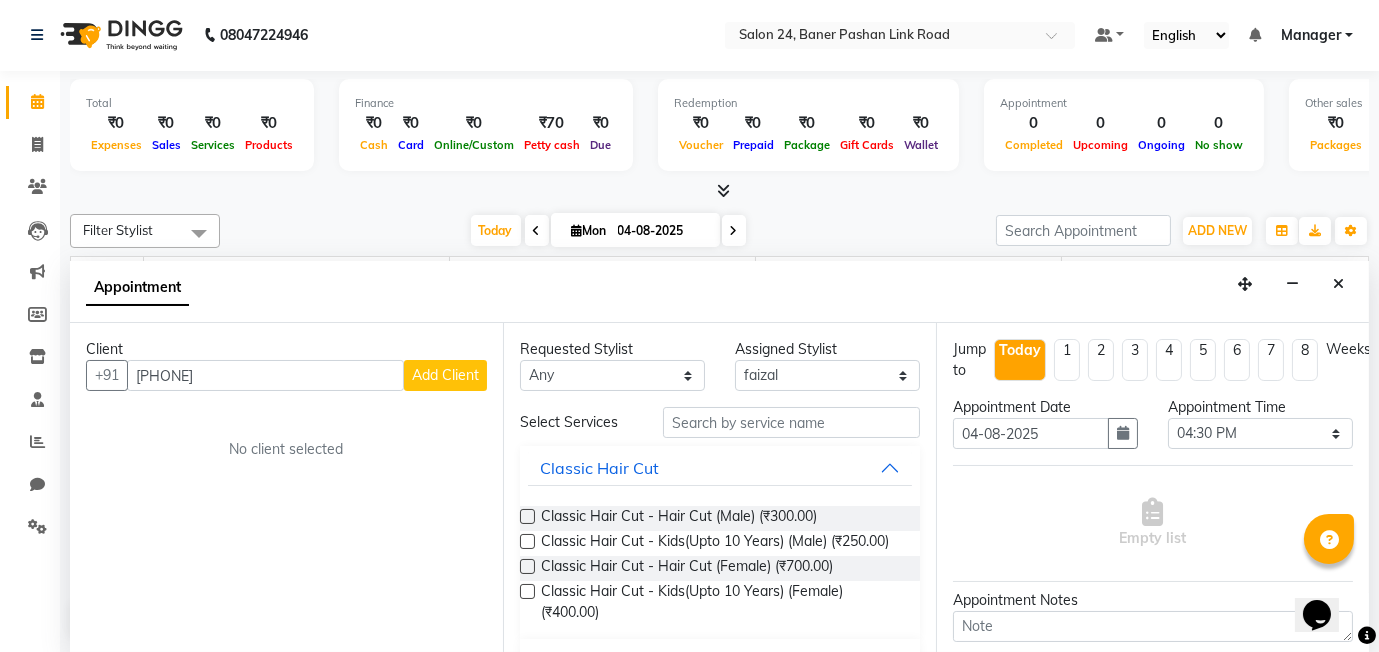 click on "Add Client" at bounding box center (445, 375) 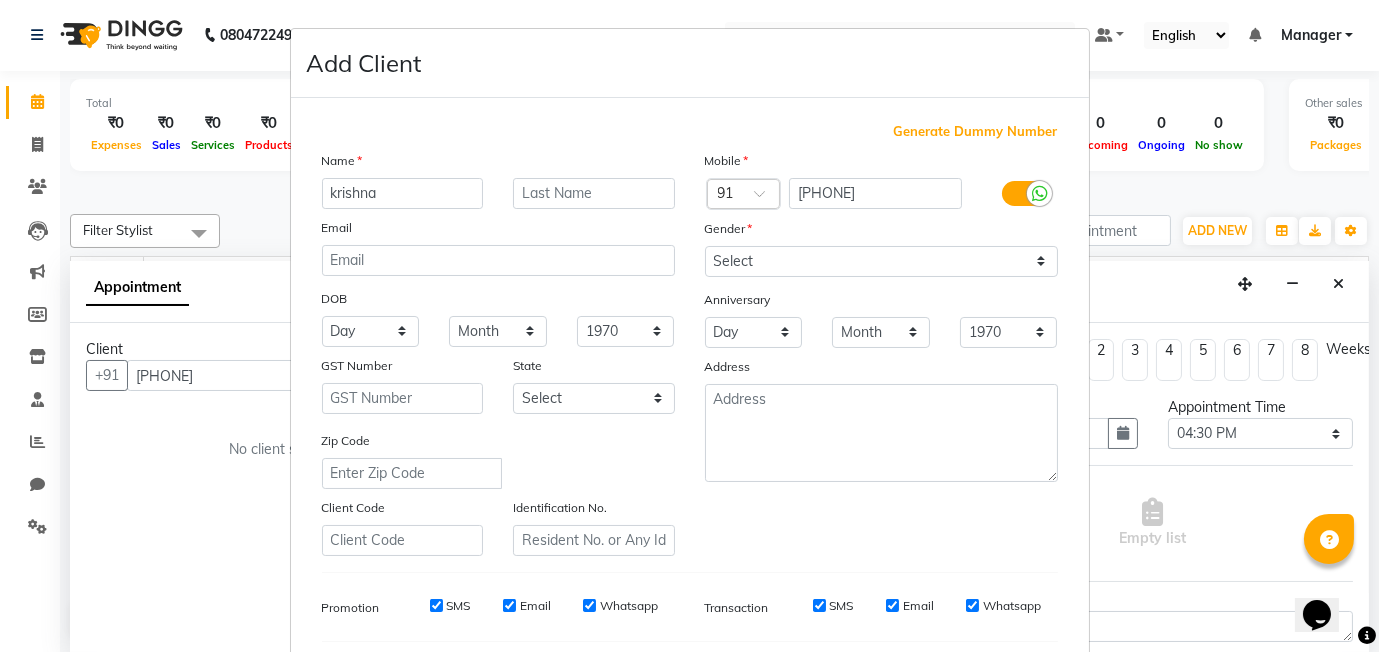 scroll, scrollTop: 270, scrollLeft: 0, axis: vertical 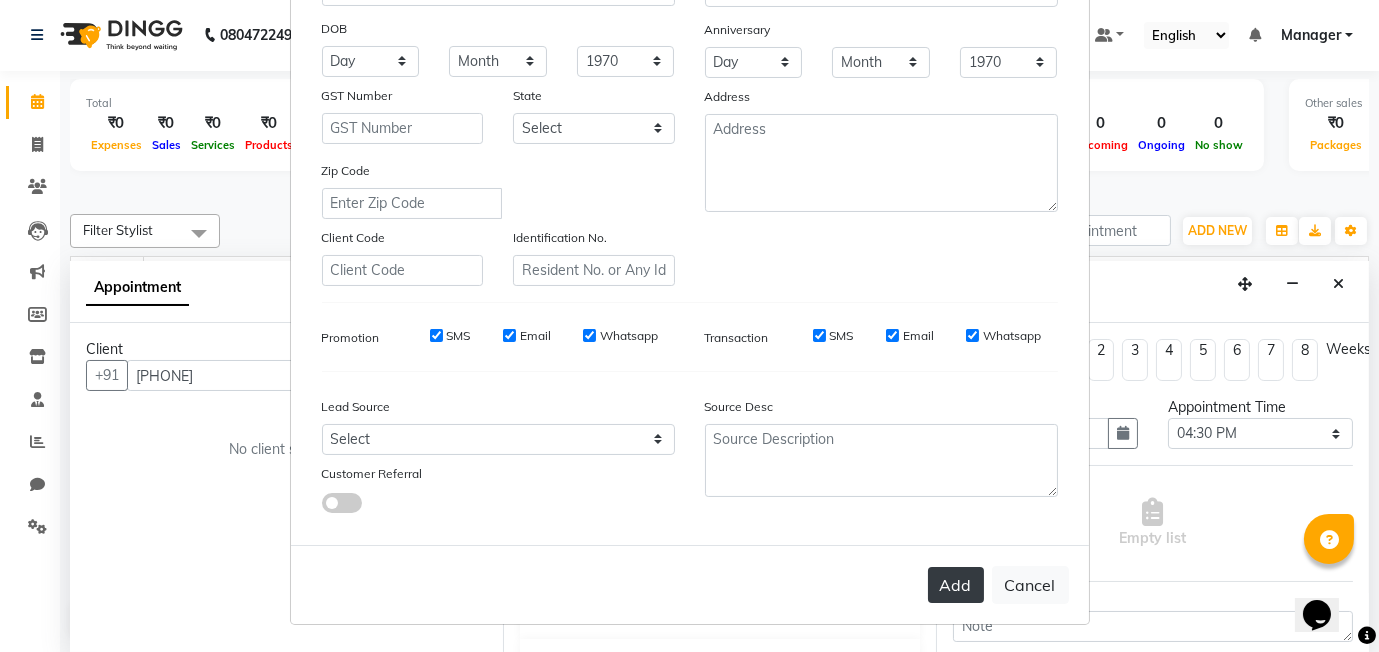 type on "krishna" 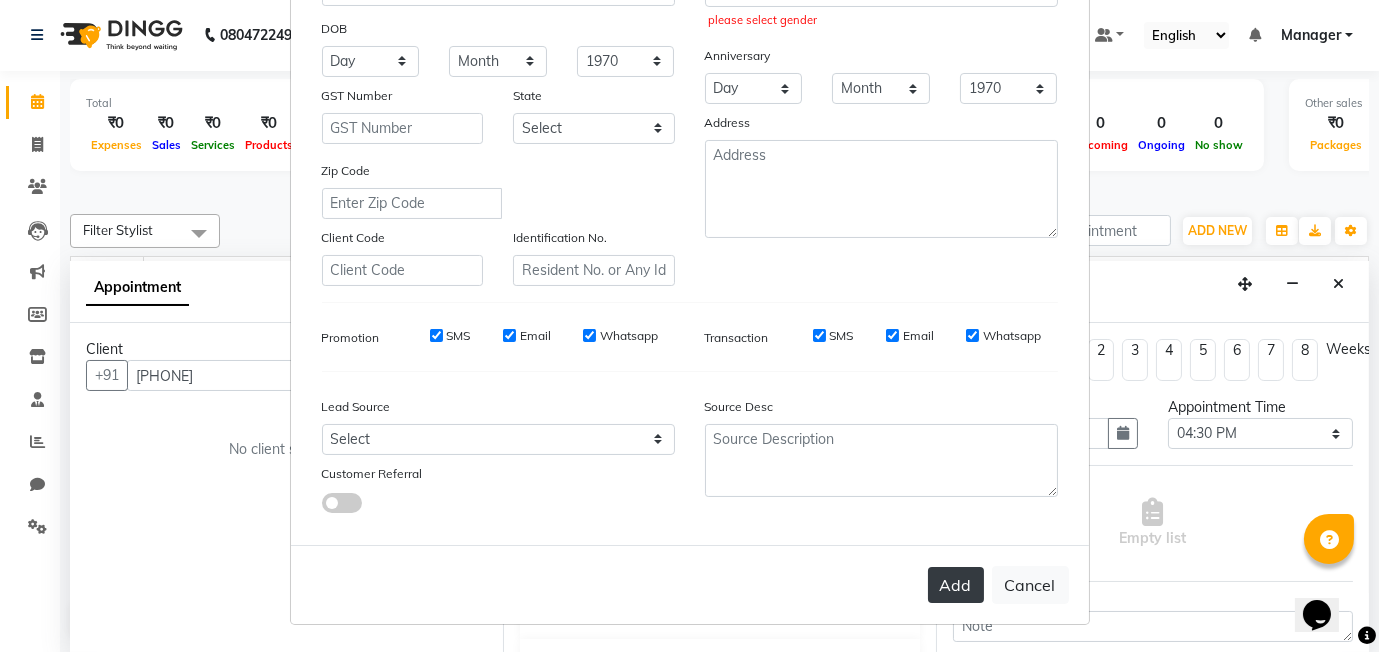 click on "Add" at bounding box center (956, 585) 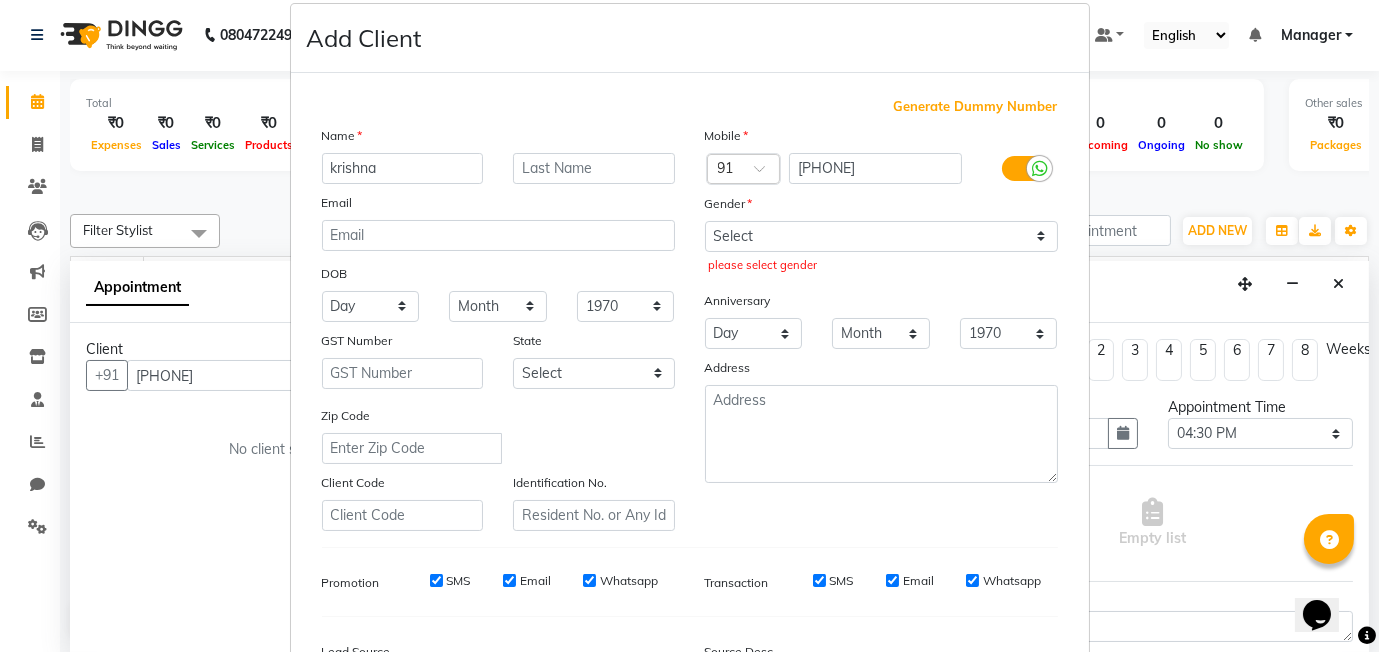 scroll, scrollTop: 0, scrollLeft: 0, axis: both 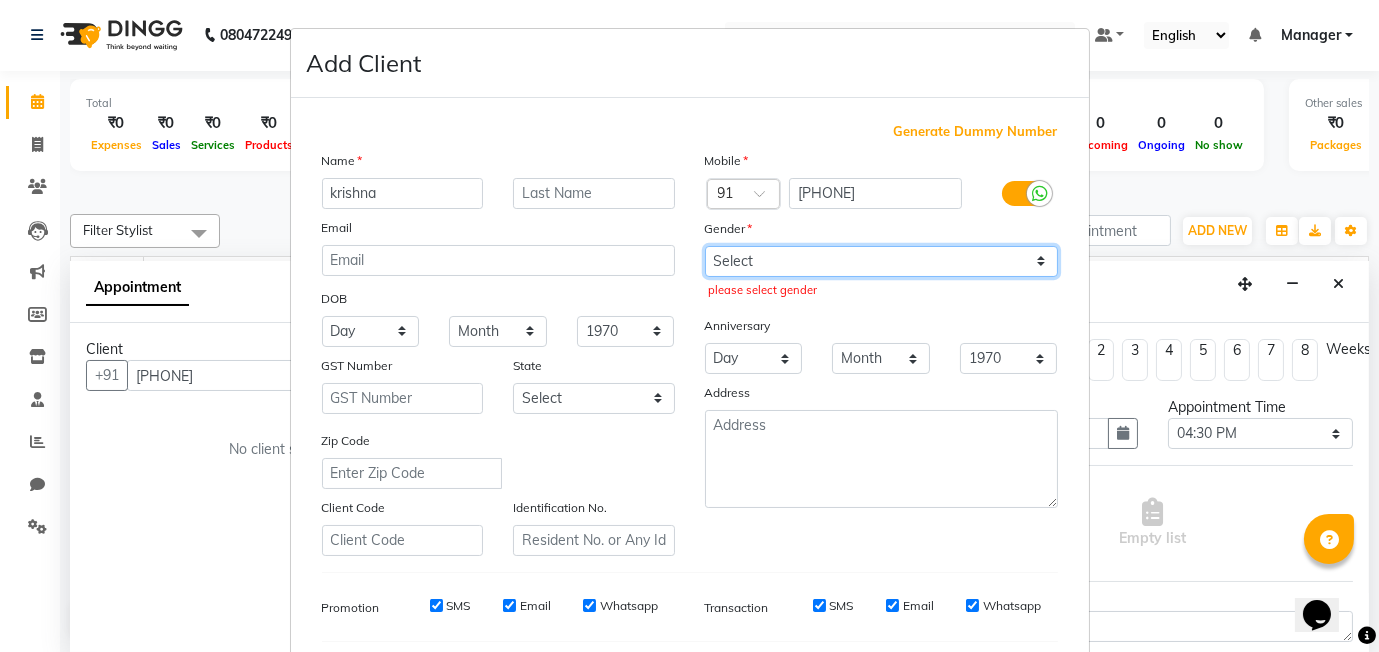 click on "Select Male Female Other Prefer Not To Say" at bounding box center [881, 261] 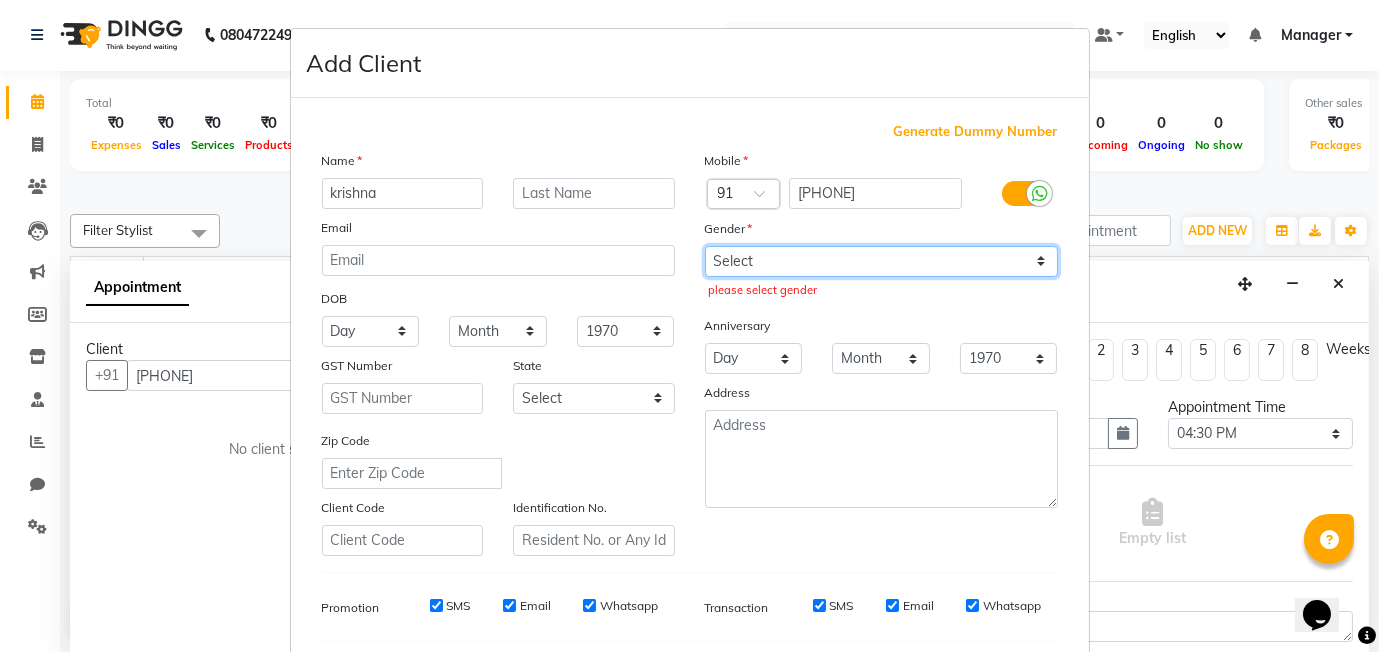 select on "male" 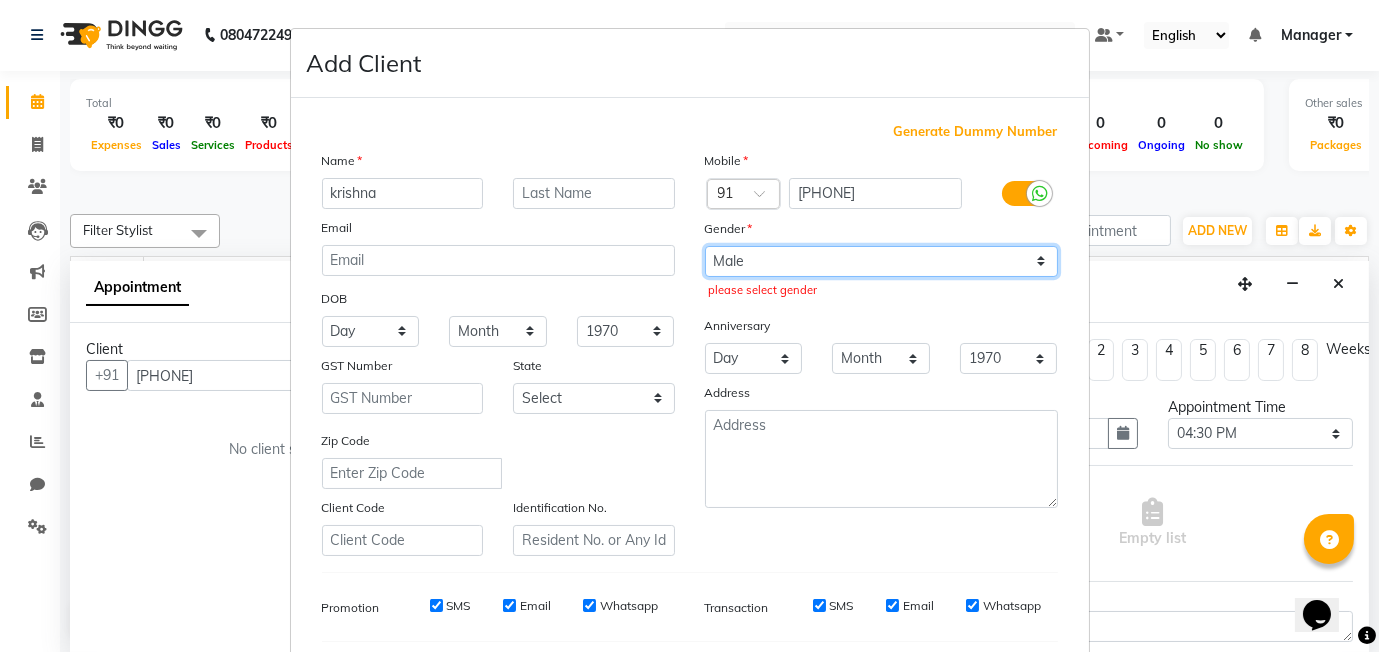 click on "Select Male Female Other Prefer Not To Say" at bounding box center (881, 261) 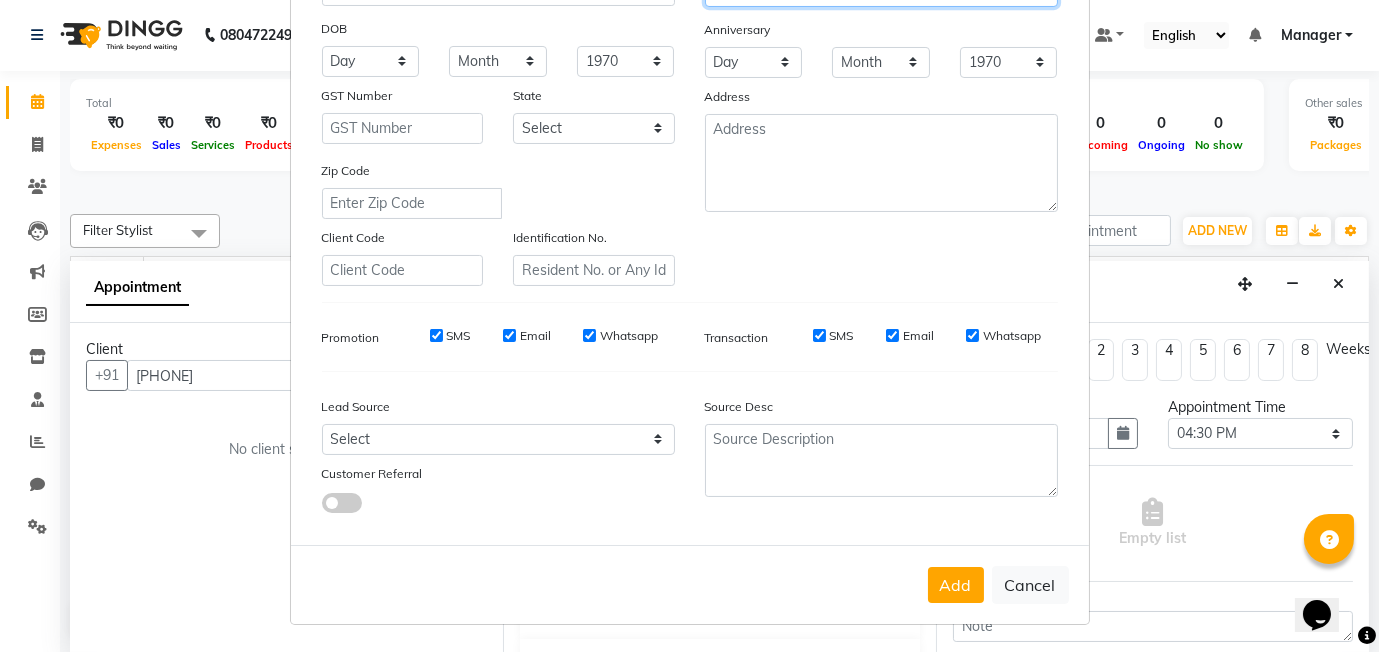 scroll, scrollTop: 269, scrollLeft: 0, axis: vertical 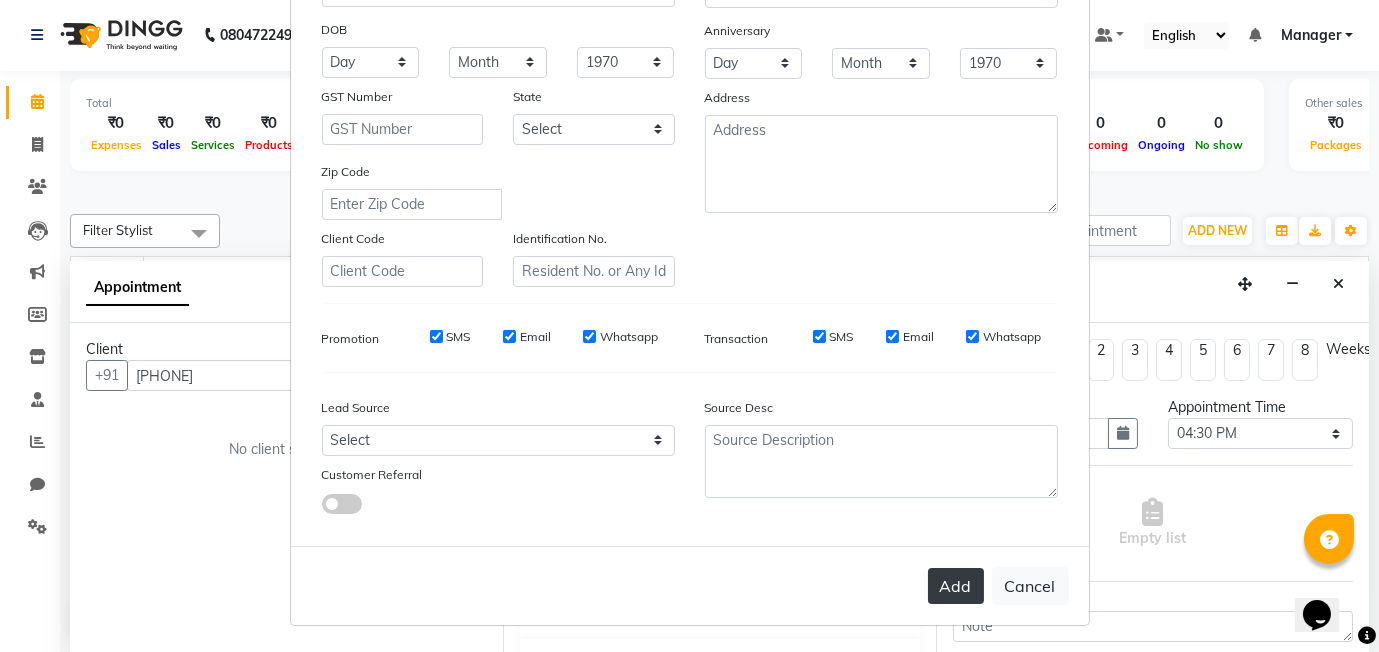 click on "Add" at bounding box center (956, 586) 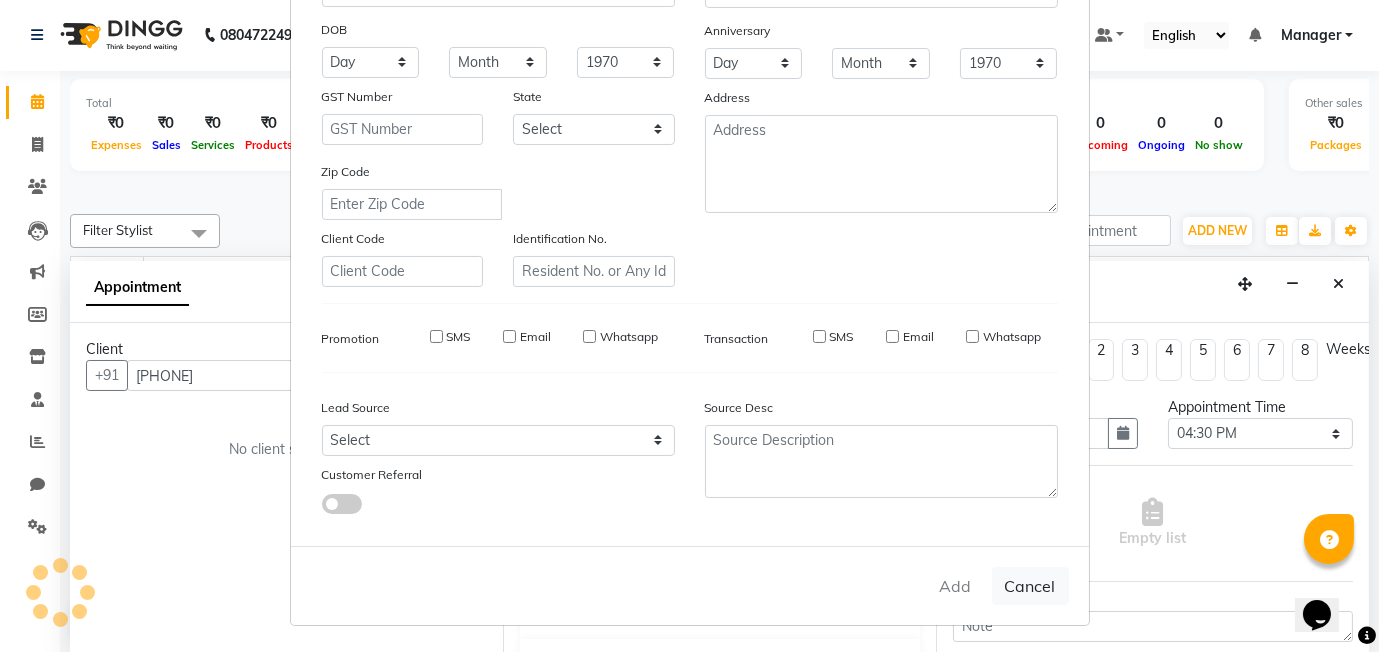 type on "99******48" 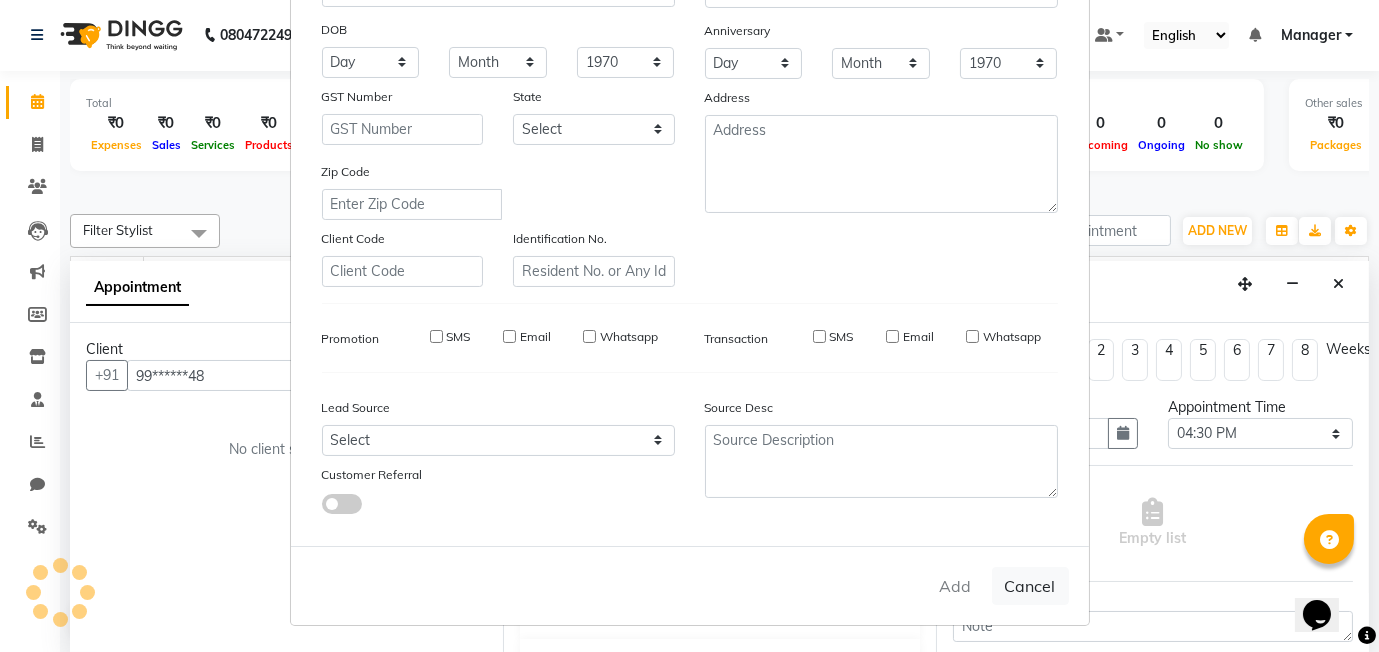 select 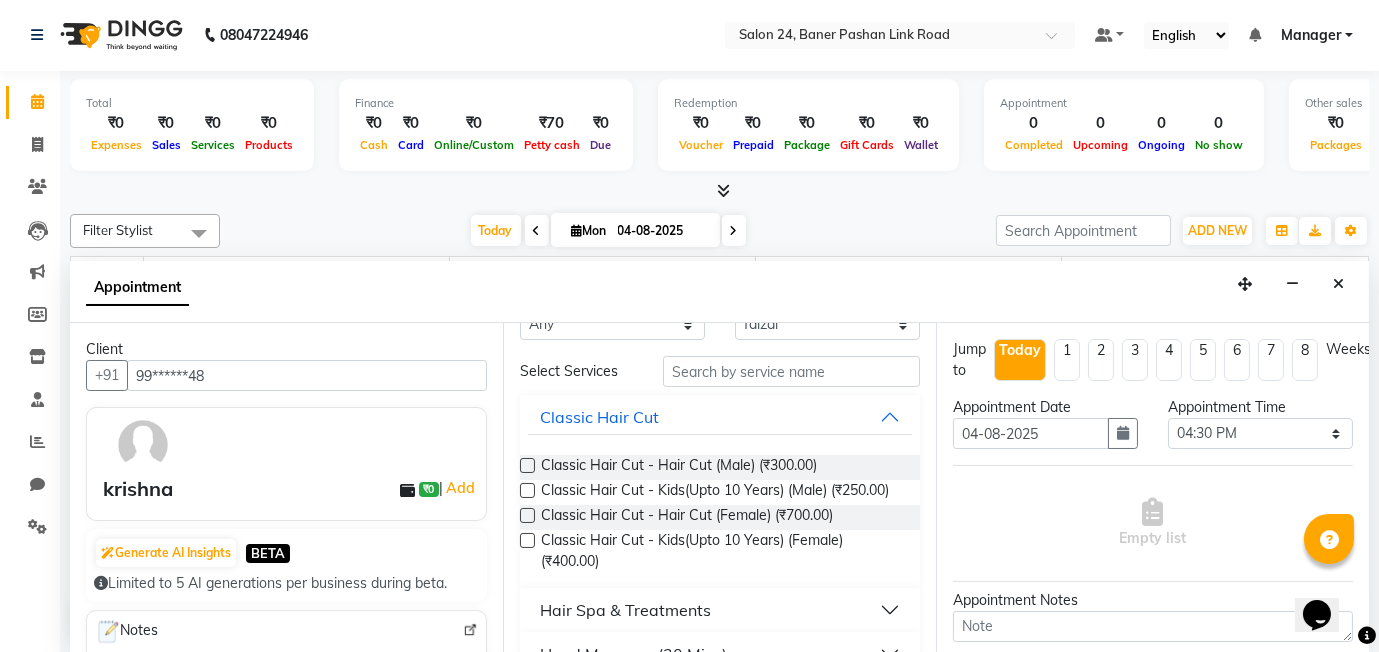 scroll, scrollTop: 0, scrollLeft: 0, axis: both 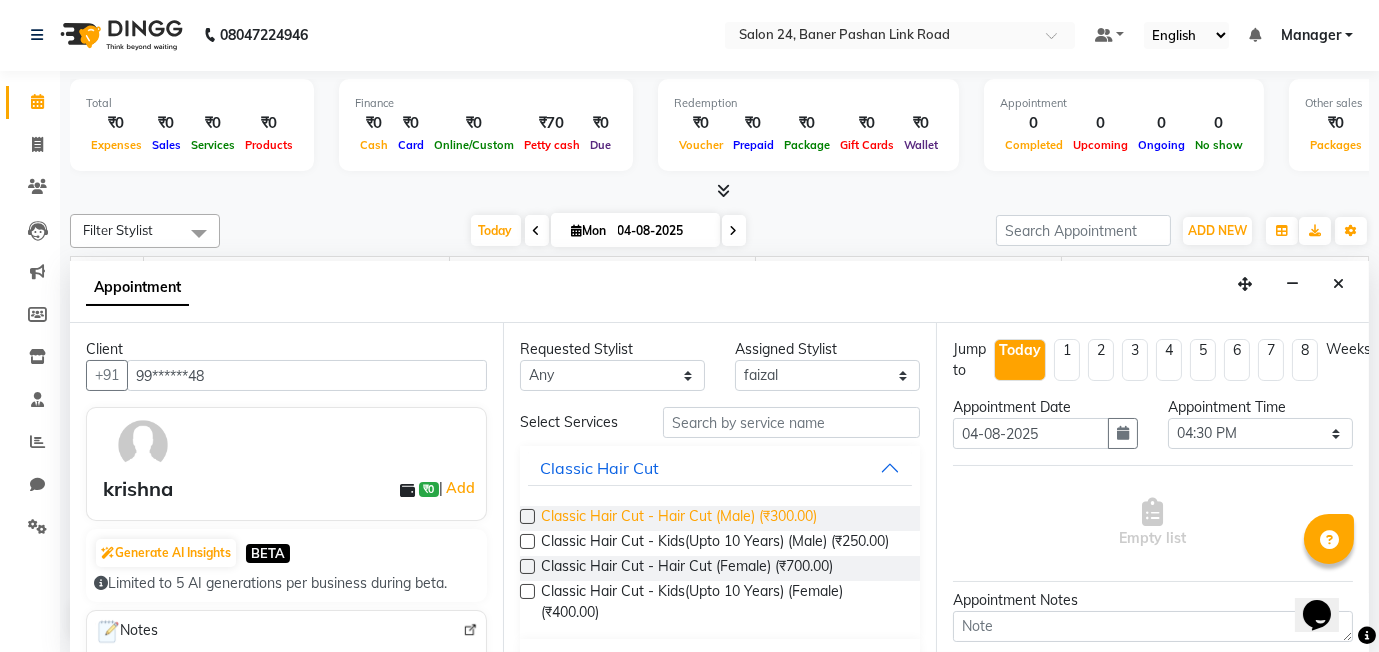 click on "Classic Hair Cut - Hair Cut (Male) (₹300.00)" at bounding box center [679, 518] 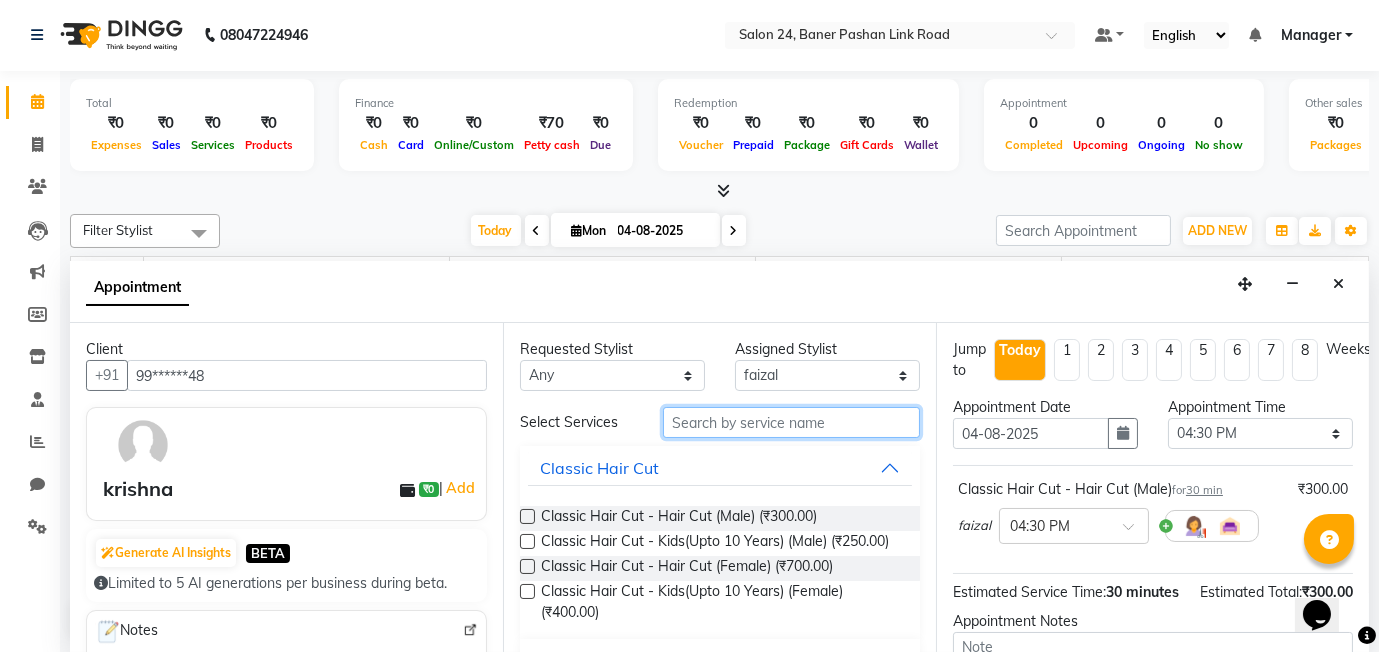 click at bounding box center [791, 422] 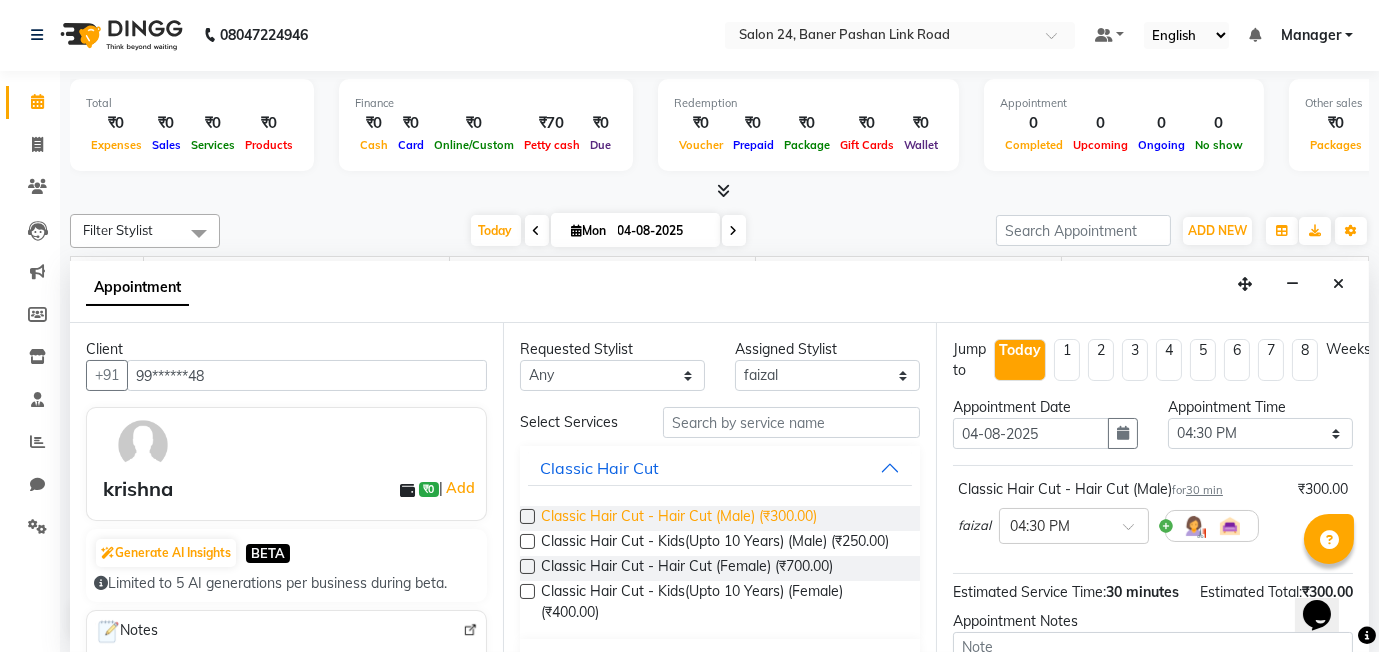 click on "Classic Hair Cut - Hair Cut (Male) (₹300.00)" at bounding box center [679, 518] 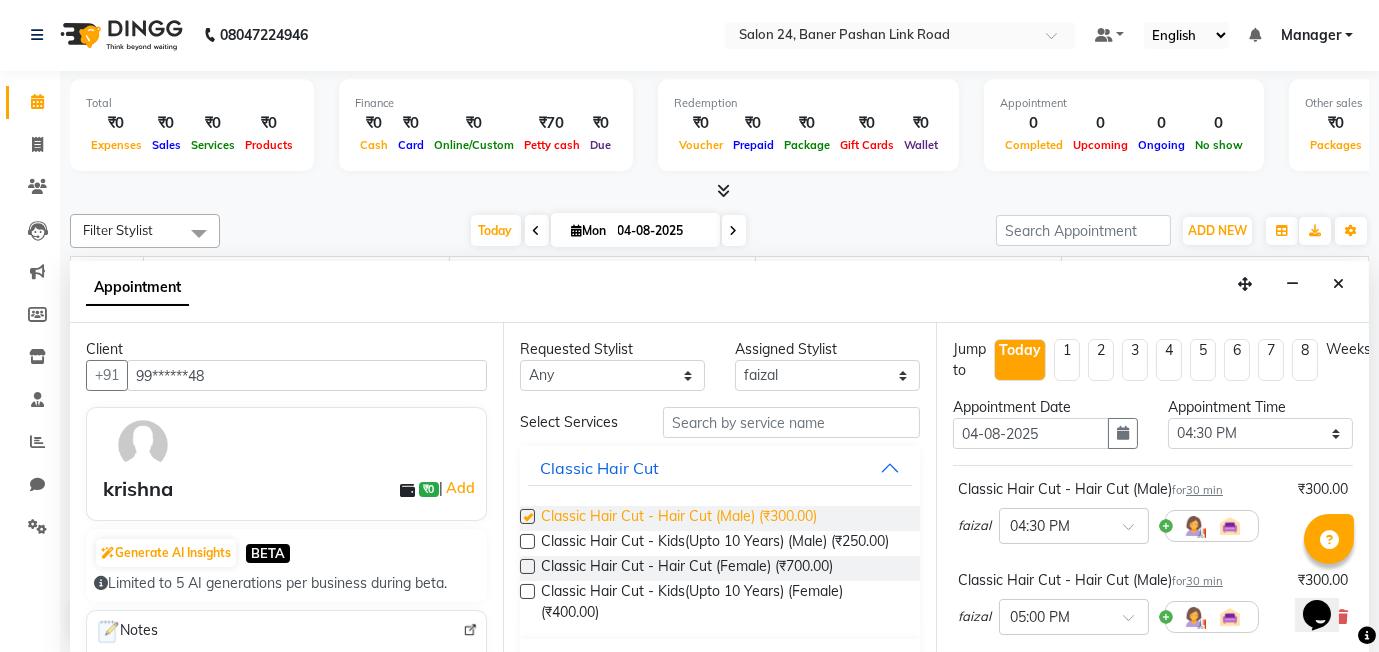 checkbox on "false" 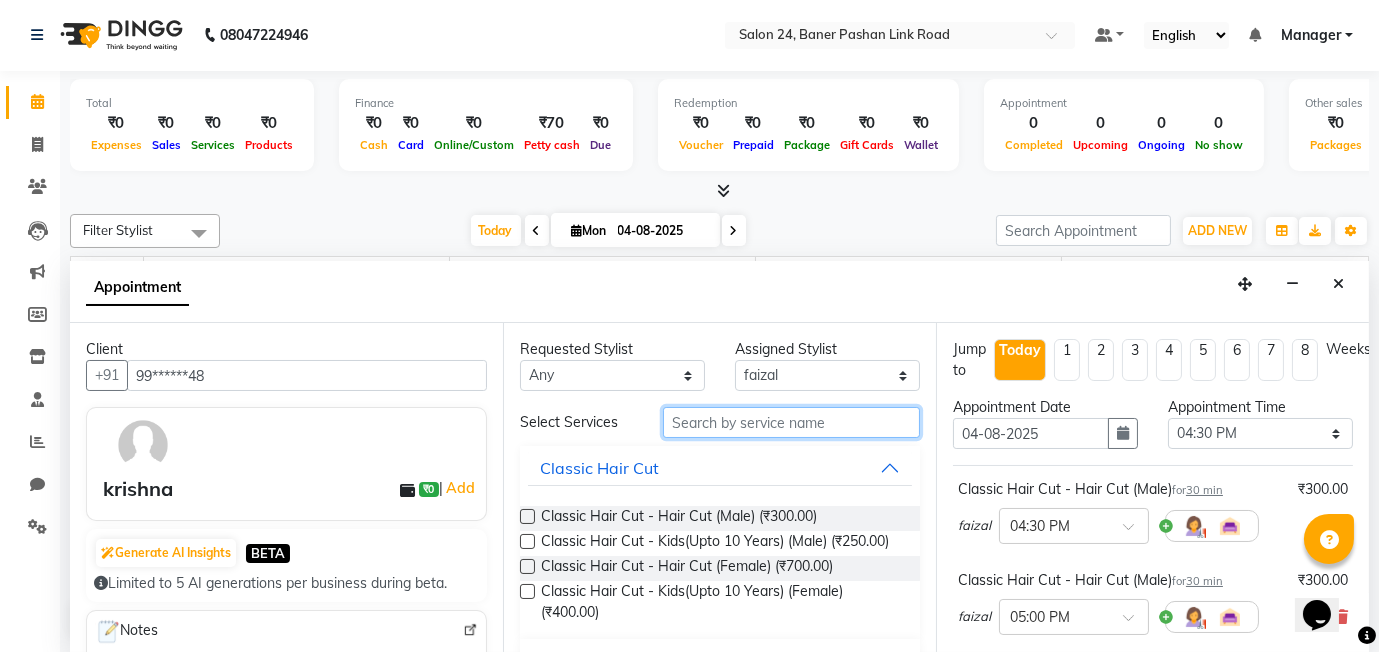 click at bounding box center (791, 422) 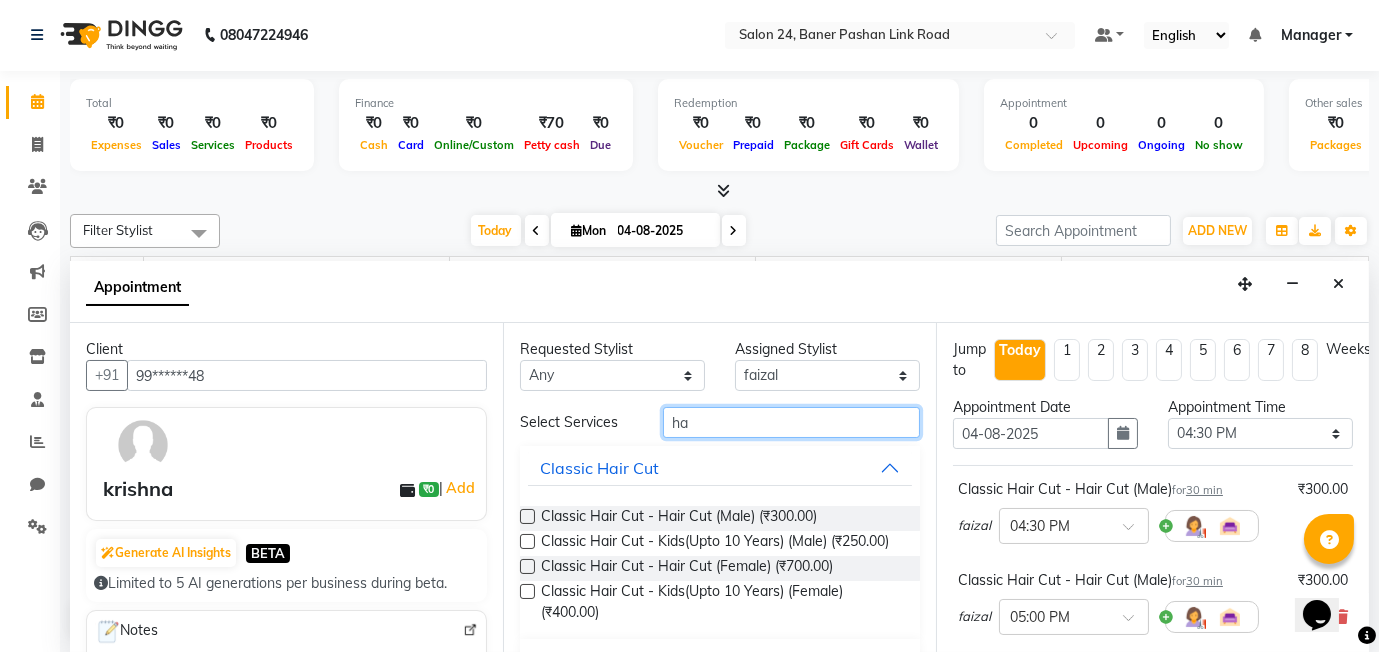 type on "ha" 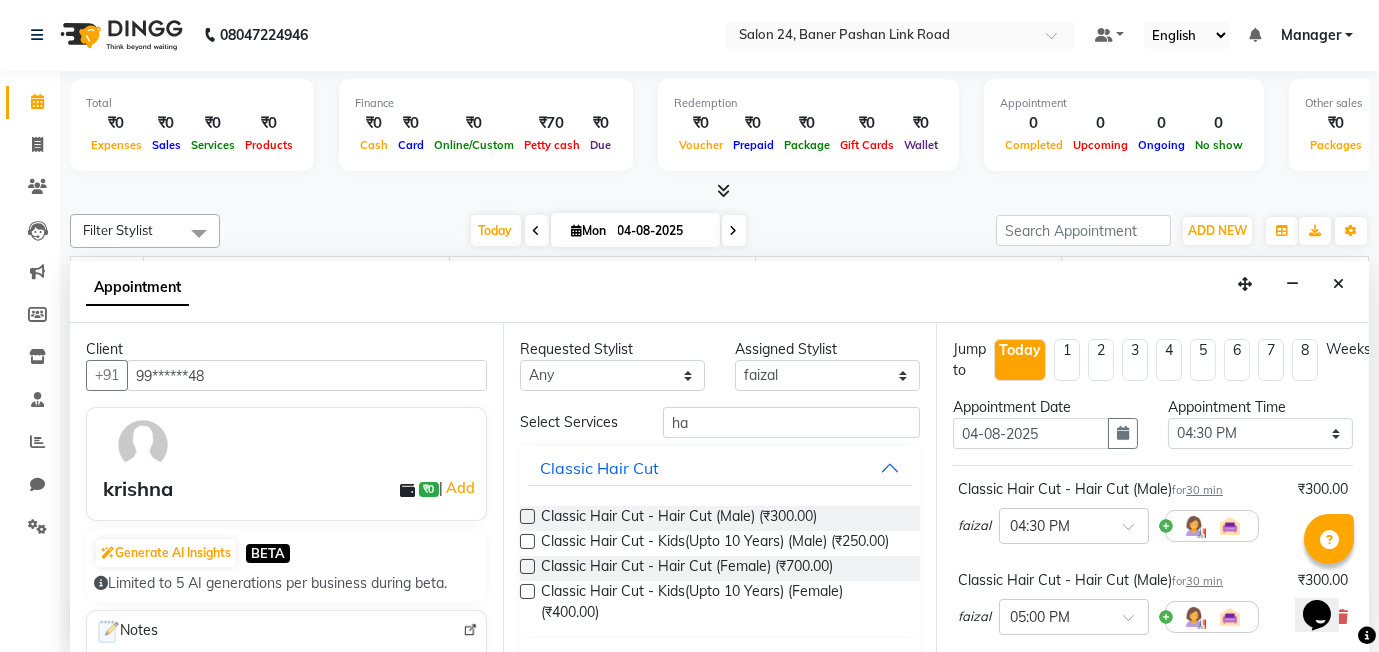 click at bounding box center [527, 516] 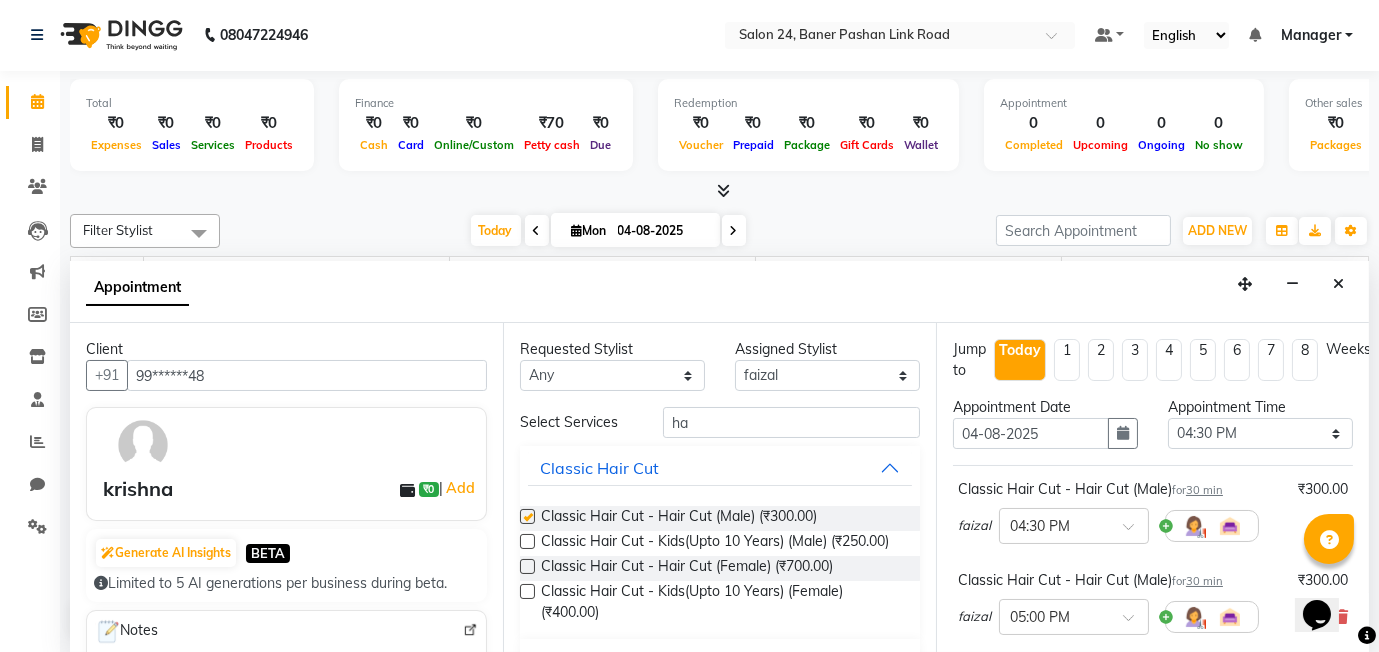 checkbox on "false" 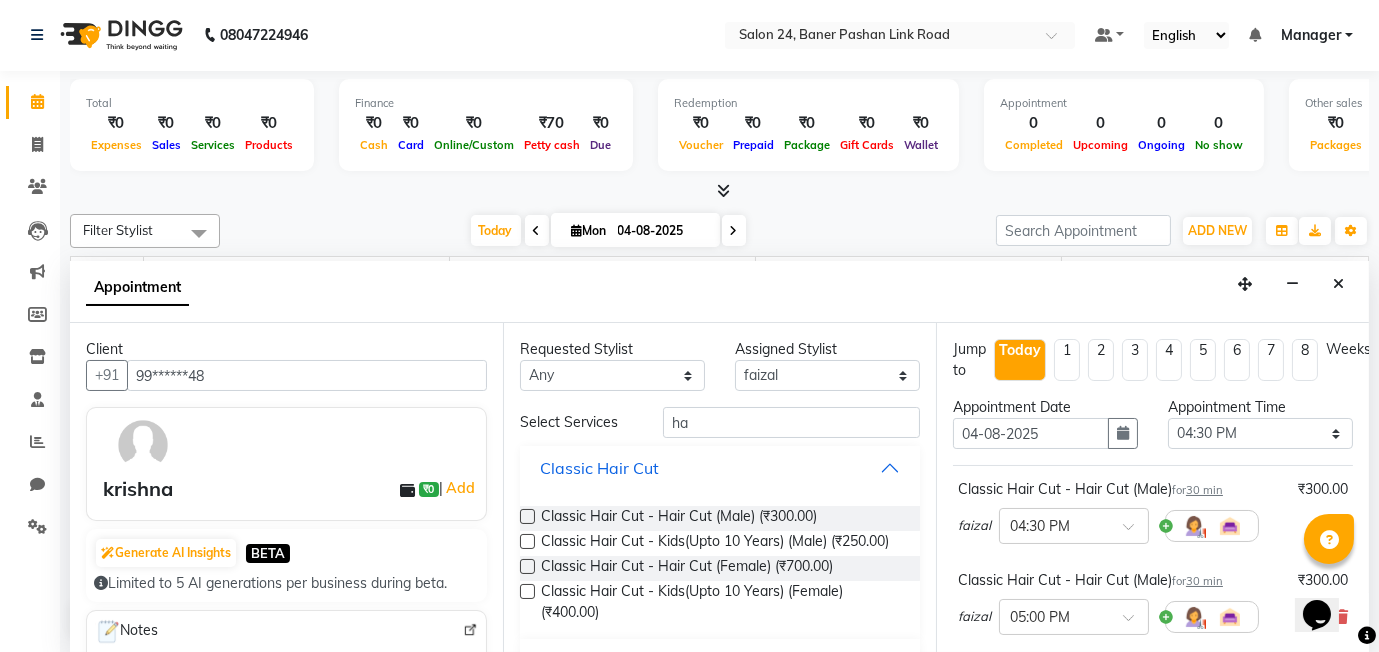 click on "Classic Hair Cut" at bounding box center (720, 468) 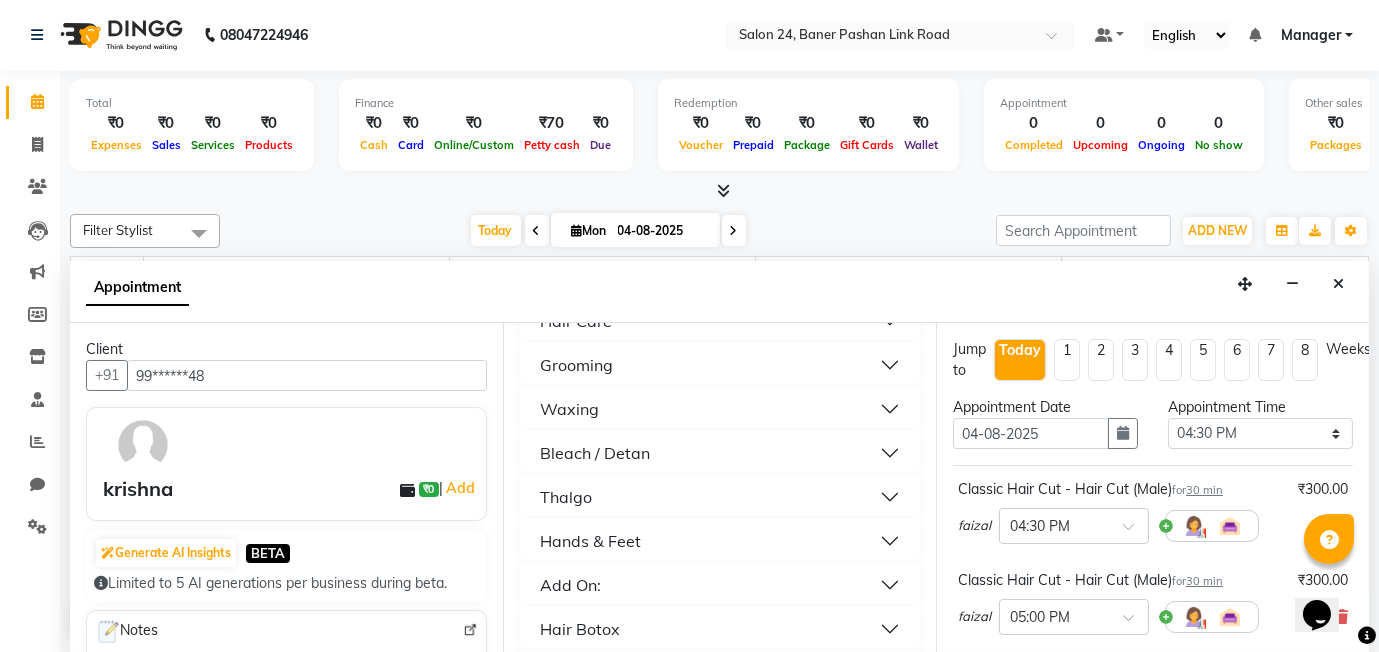 scroll, scrollTop: 236, scrollLeft: 0, axis: vertical 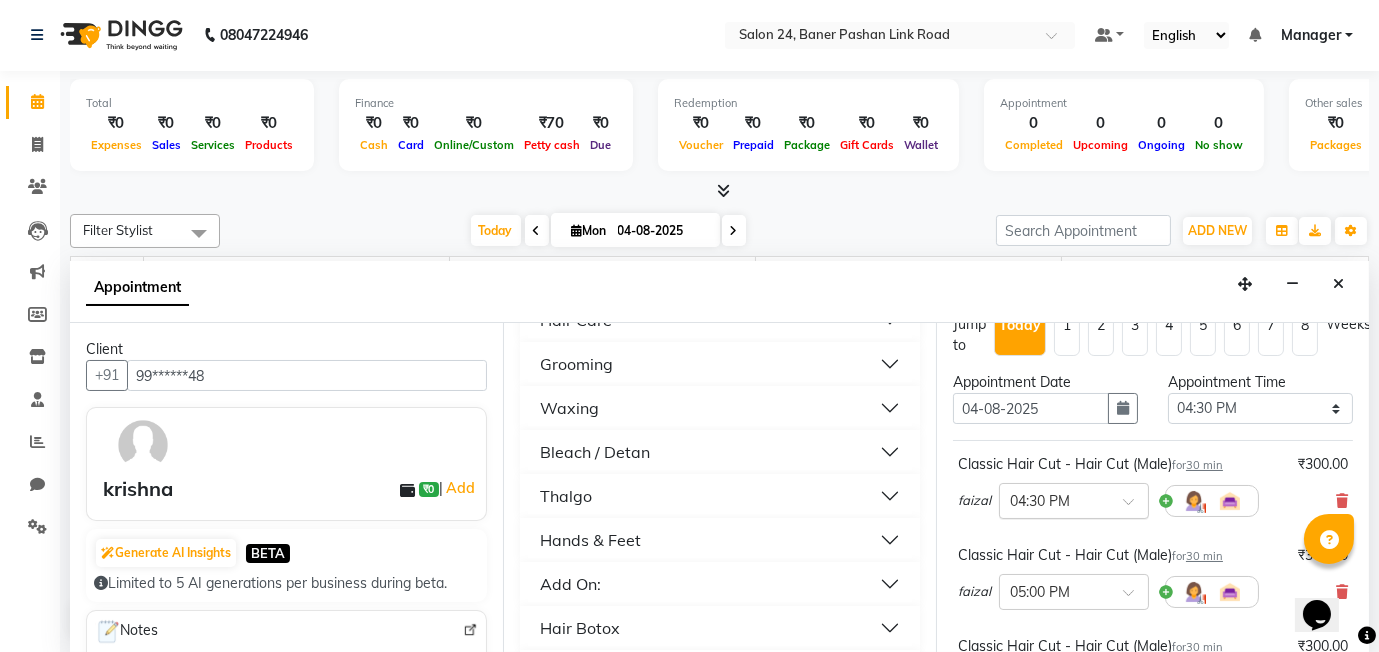 click at bounding box center (1054, 499) 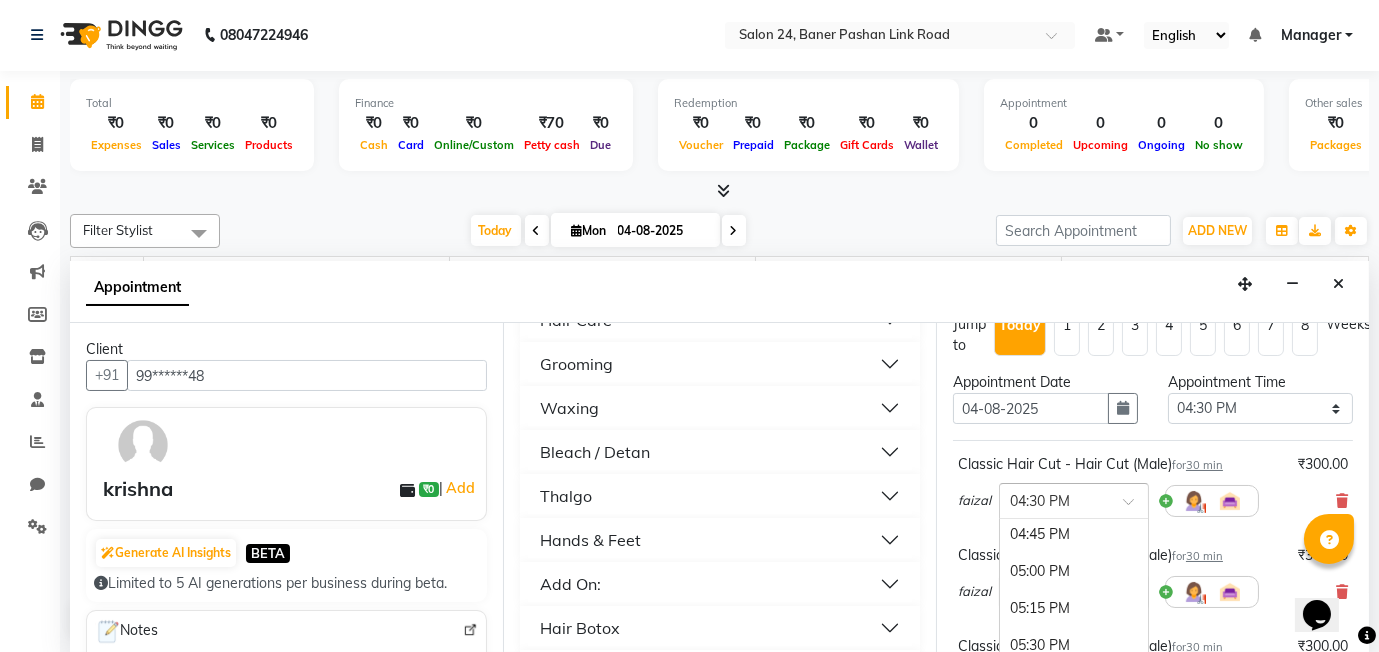 scroll, scrollTop: 1148, scrollLeft: 0, axis: vertical 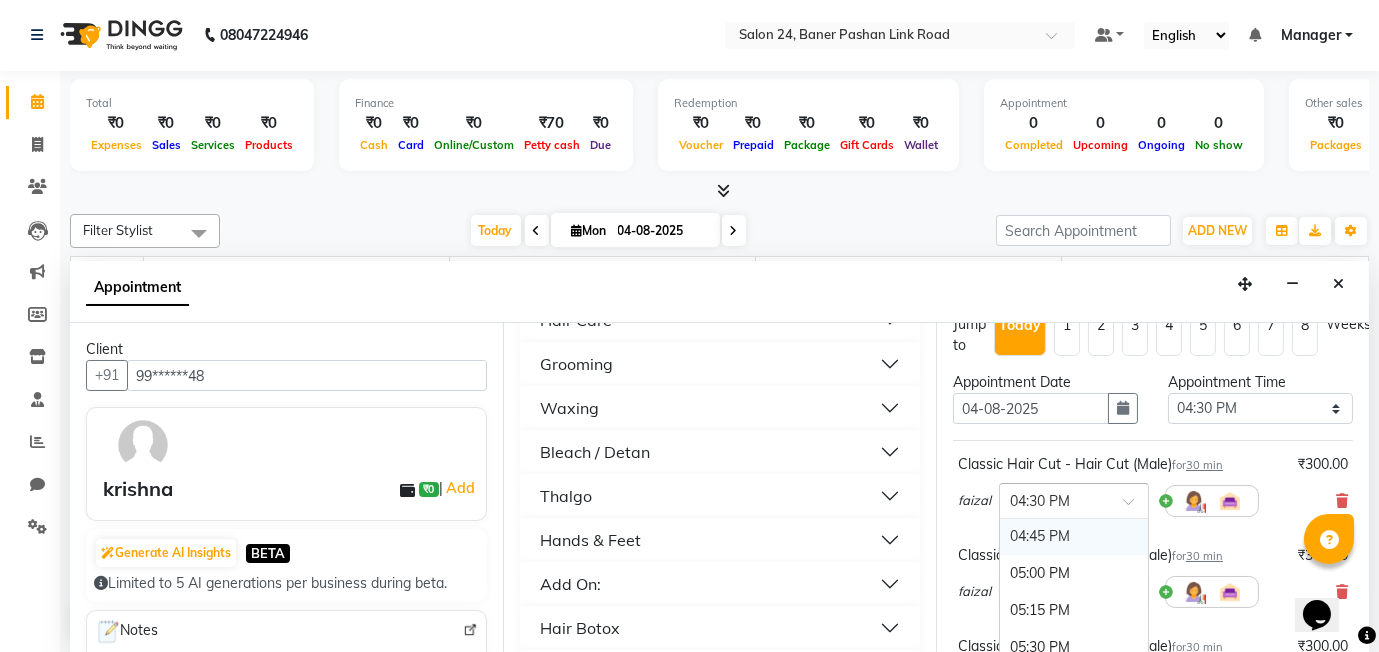 click on "Appointment" at bounding box center [719, 292] 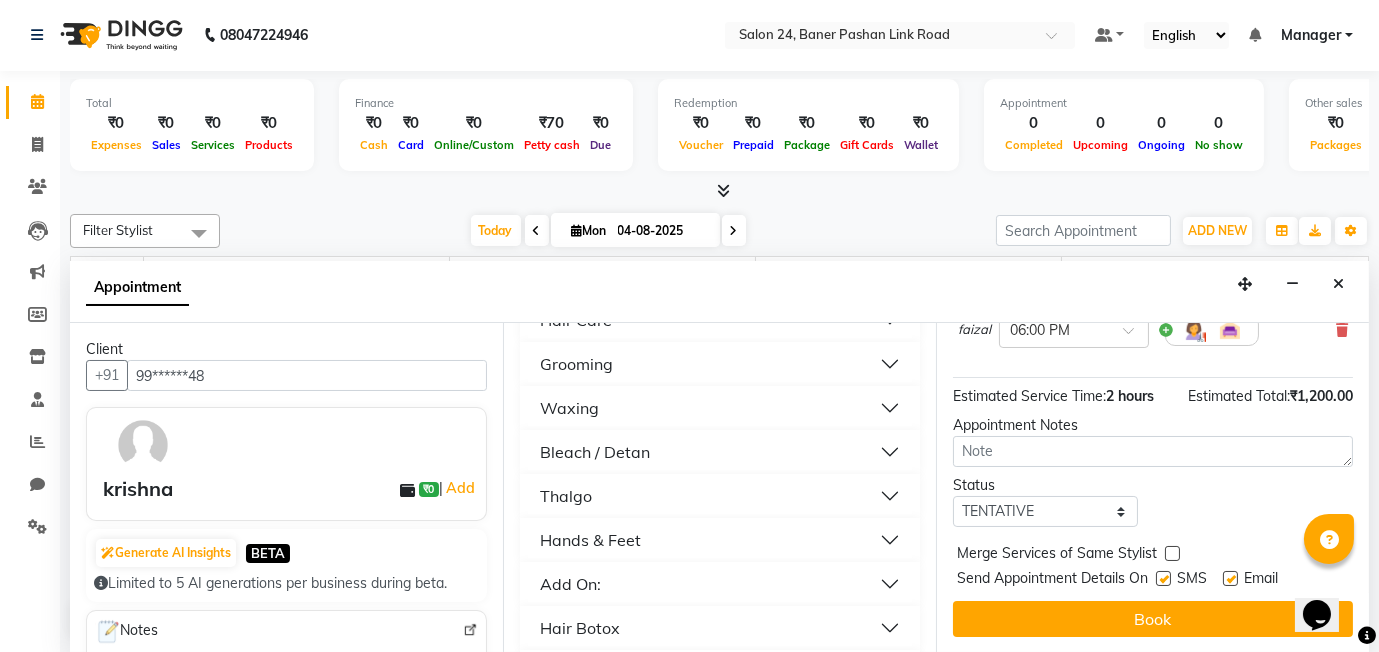 scroll, scrollTop: 465, scrollLeft: 0, axis: vertical 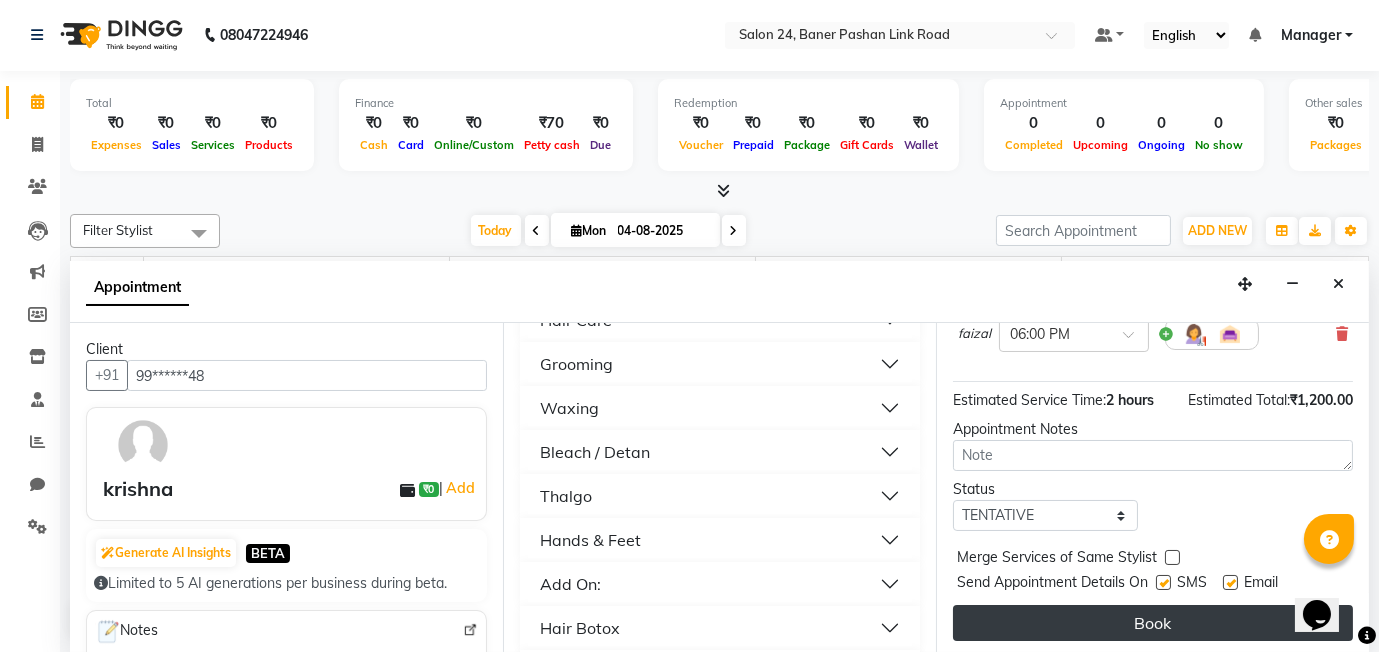 click on "Book" at bounding box center [1153, 623] 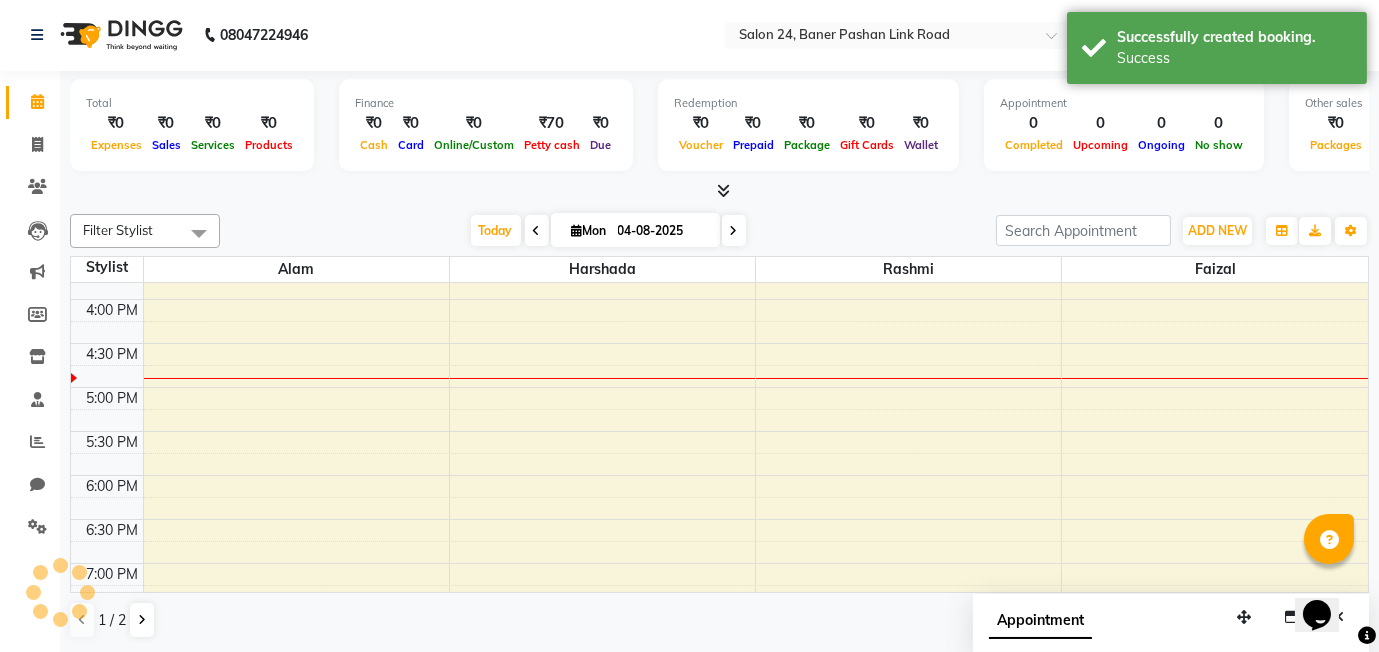 scroll, scrollTop: 0, scrollLeft: 0, axis: both 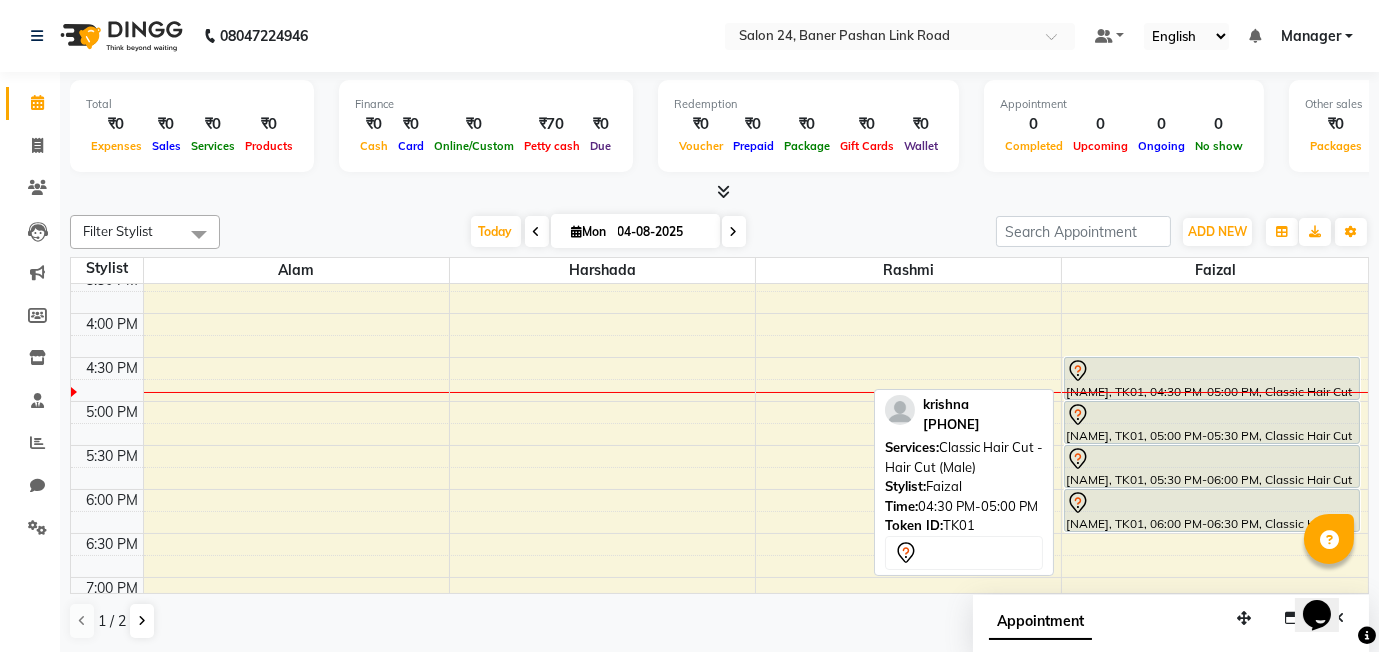 click at bounding box center [1212, 399] 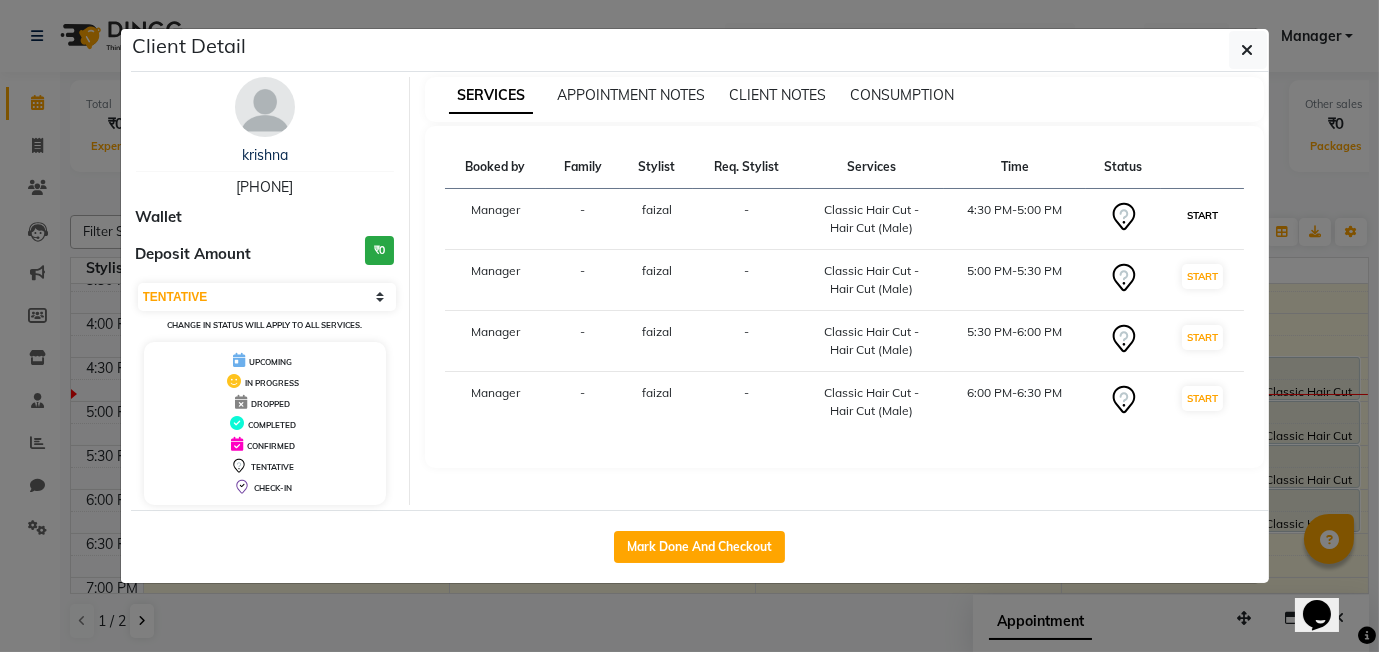 click on "START" at bounding box center (1202, 215) 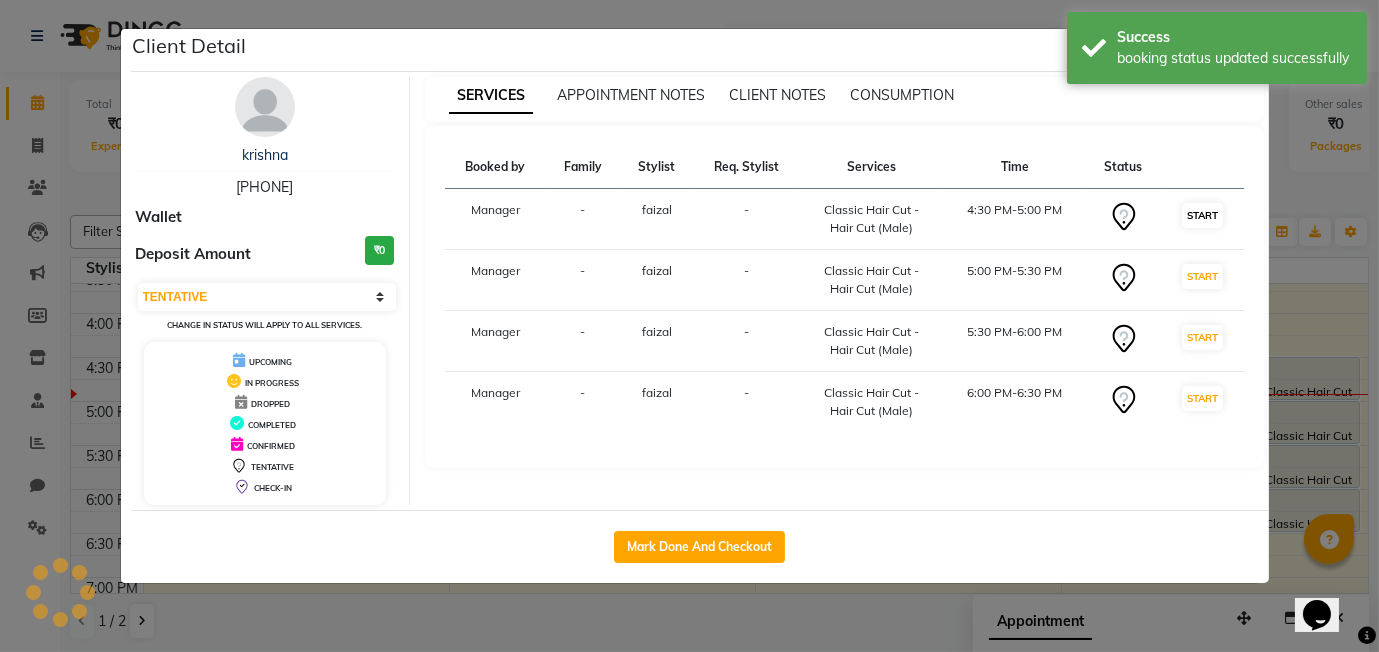 select on "select" 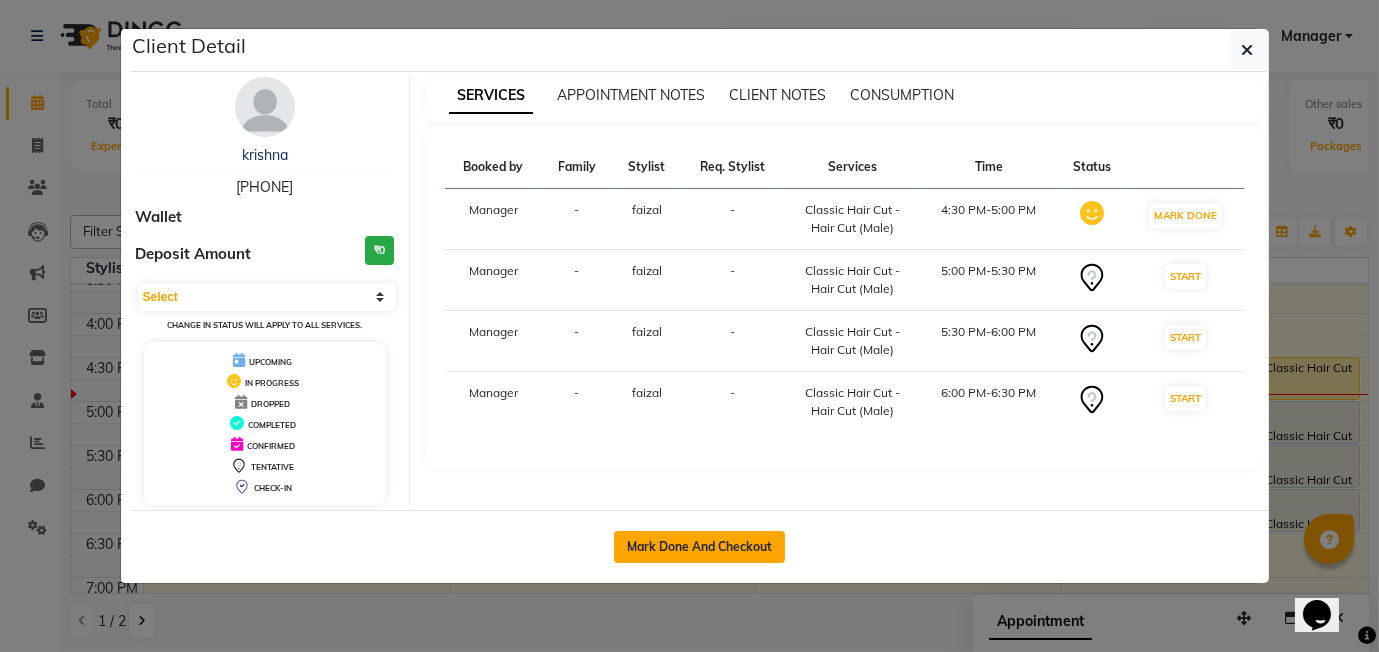 click on "Mark Done And Checkout" 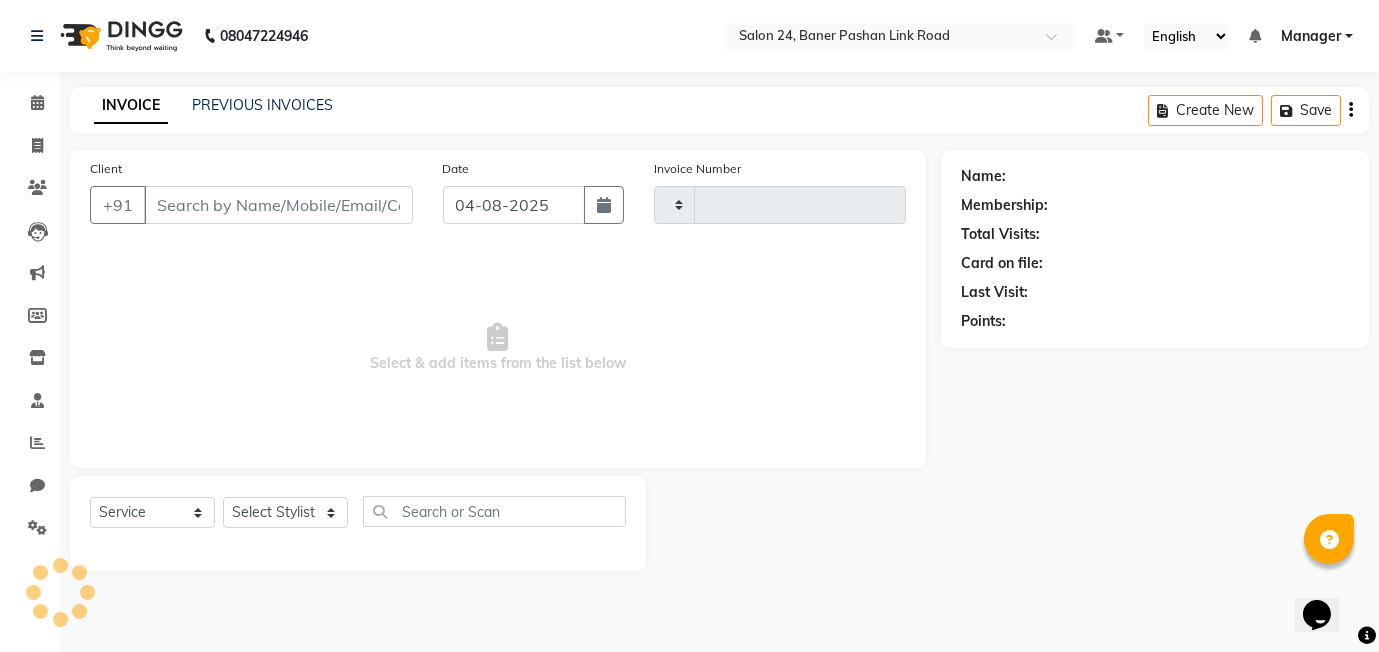 type on "0328" 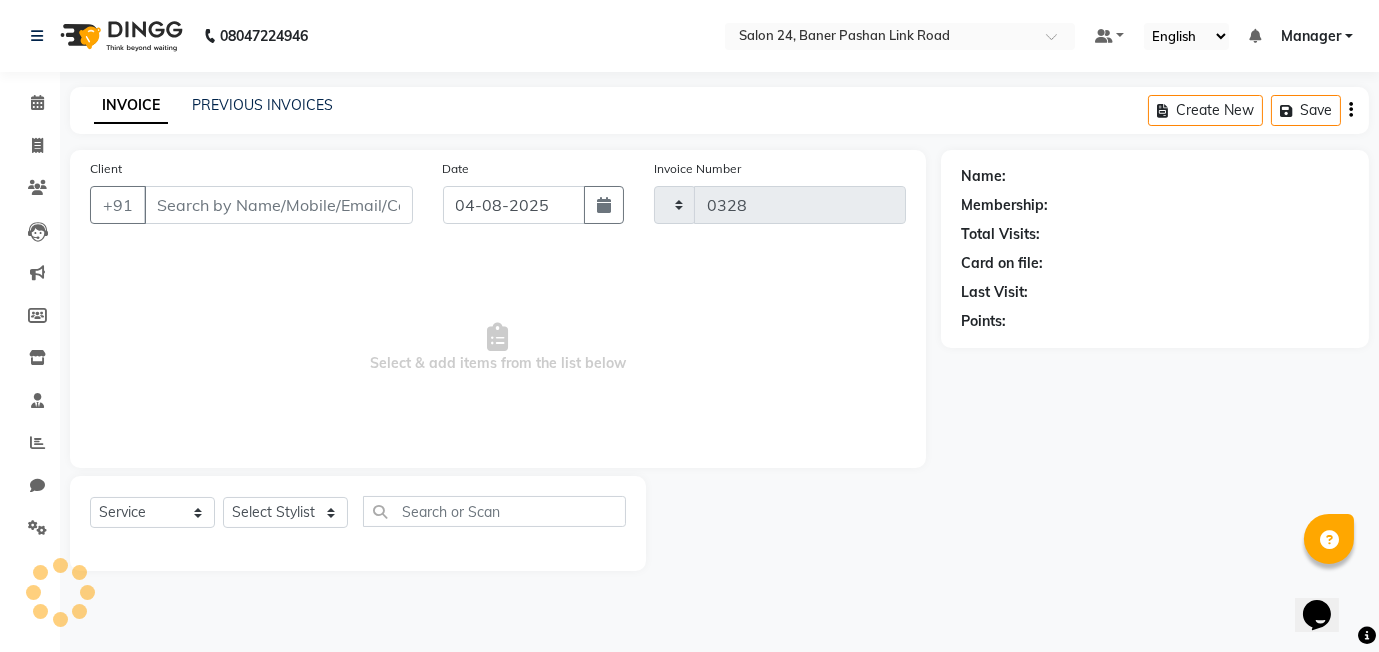 select on "8448" 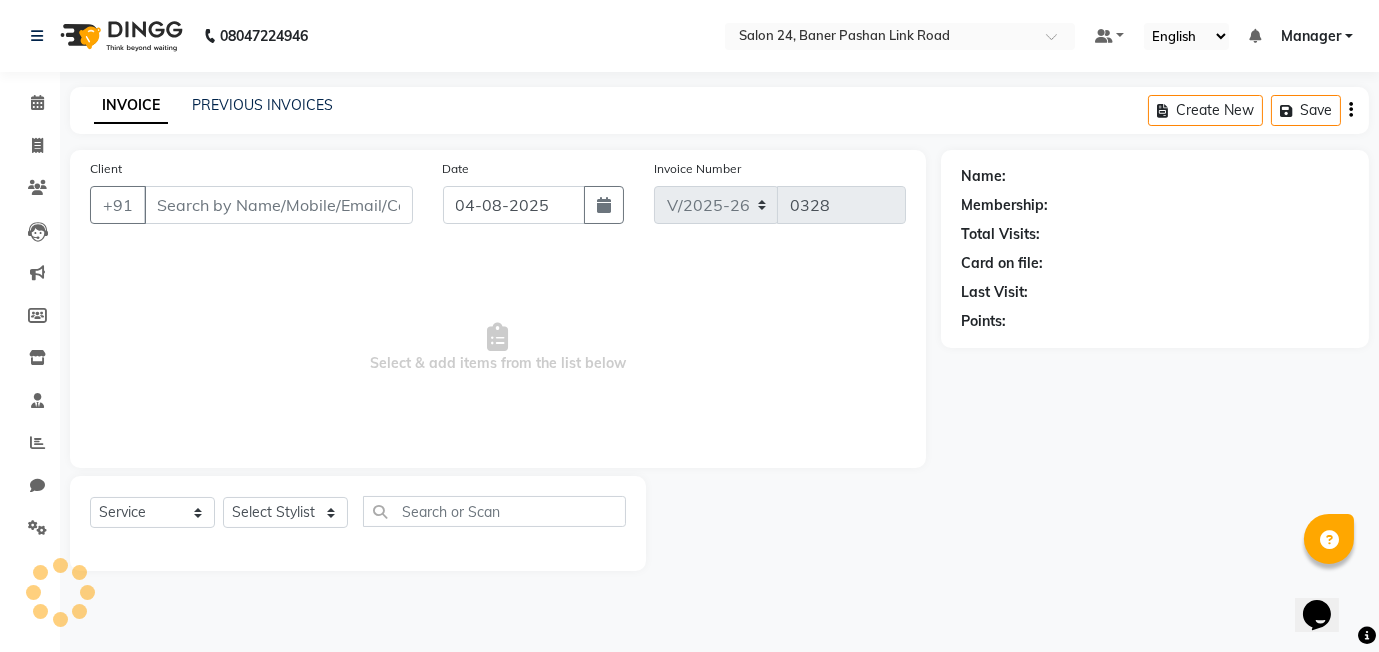 type on "99******48" 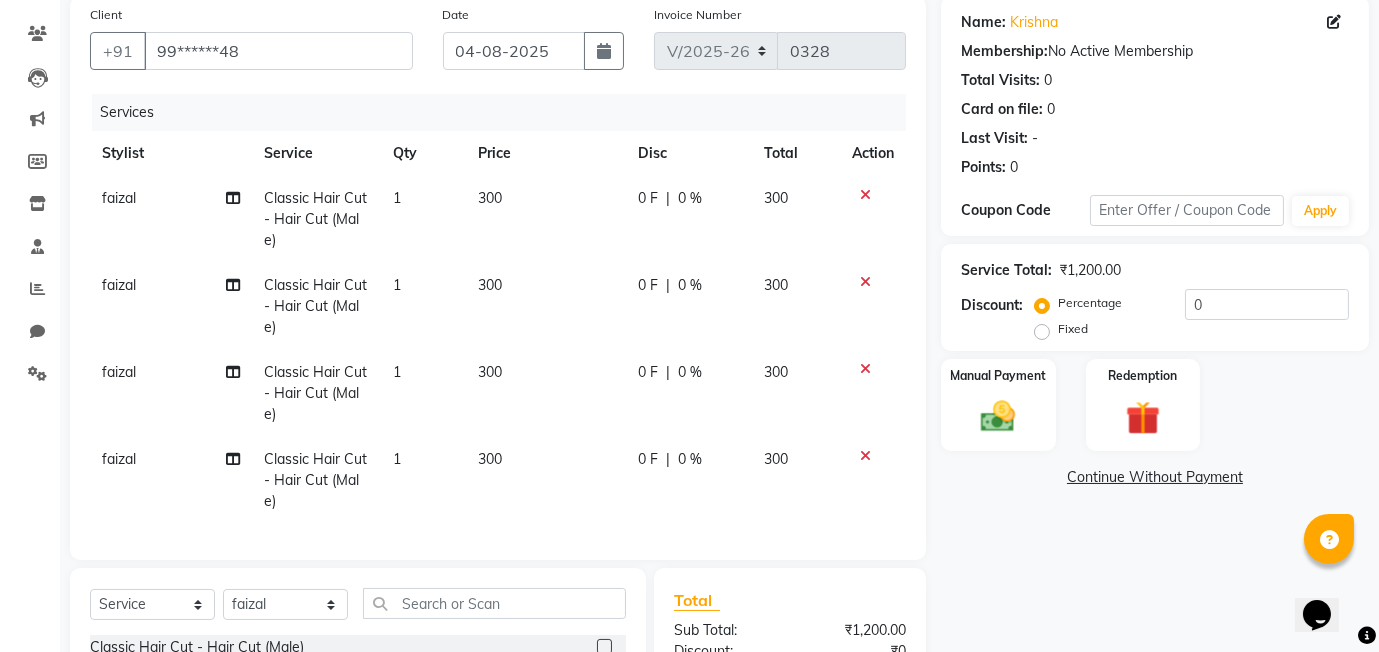 scroll, scrollTop: 0, scrollLeft: 0, axis: both 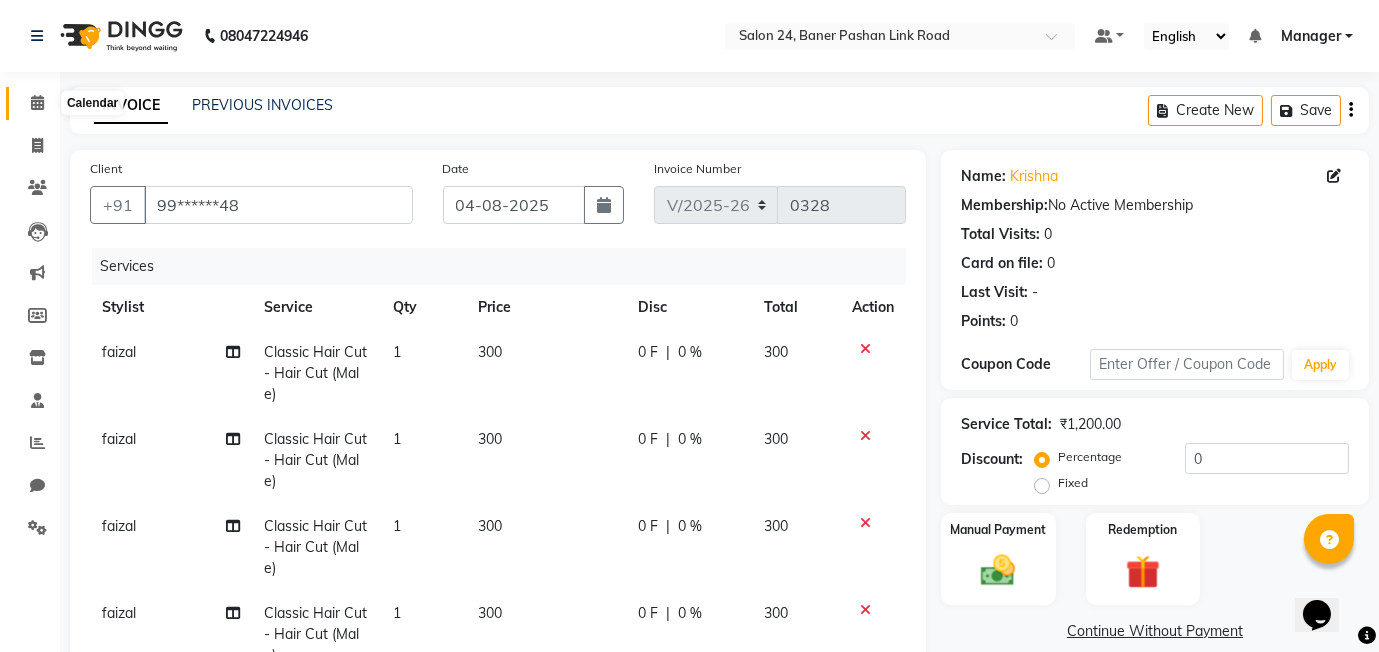click 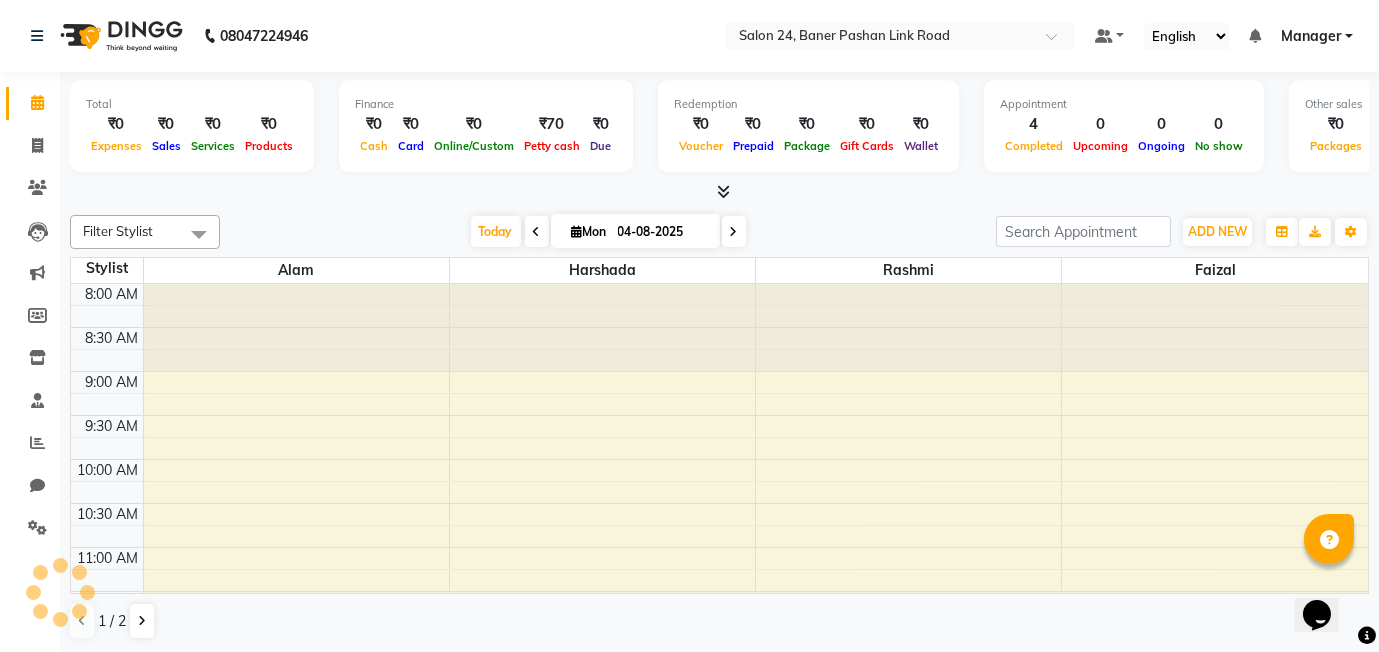 scroll, scrollTop: 704, scrollLeft: 0, axis: vertical 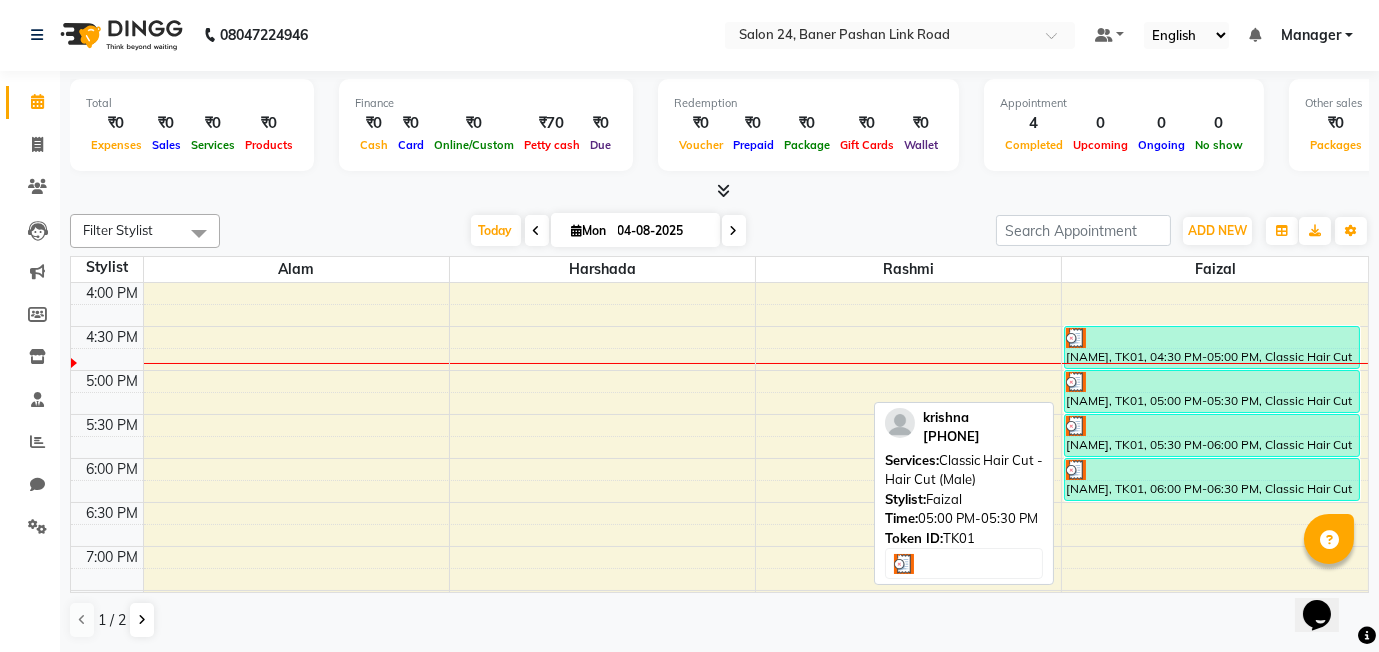 click at bounding box center (1212, 382) 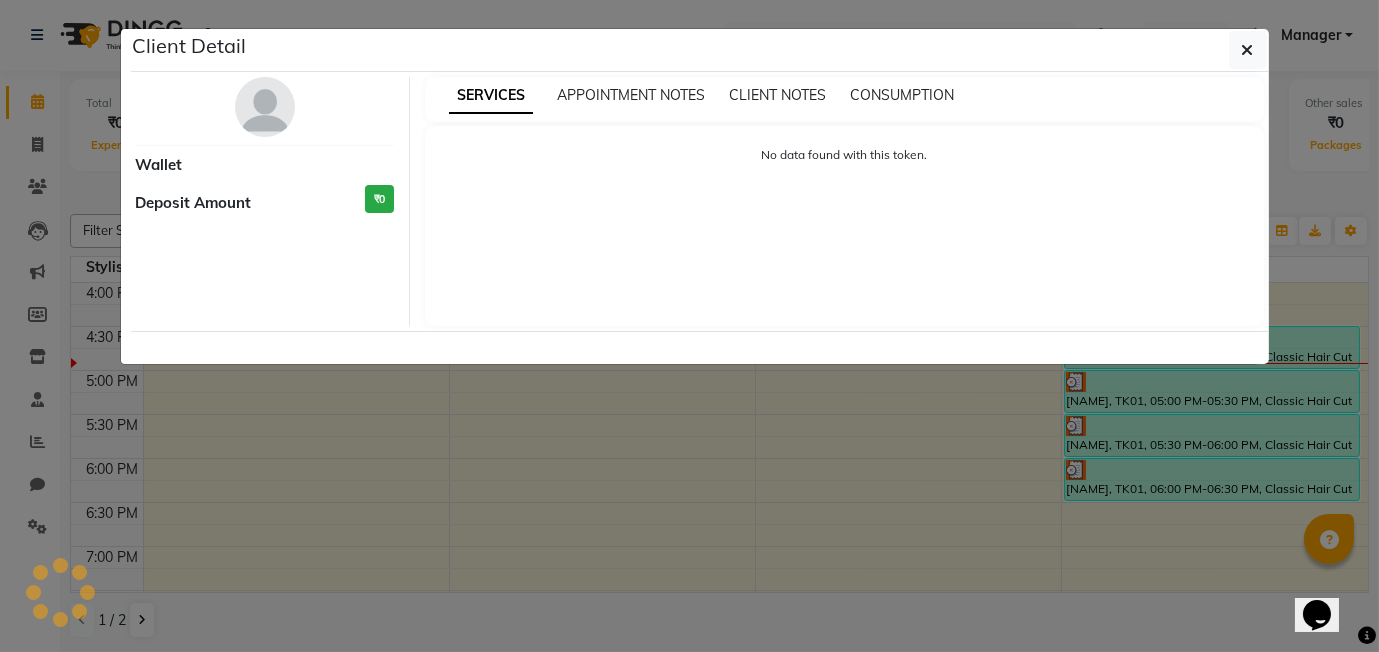 select on "3" 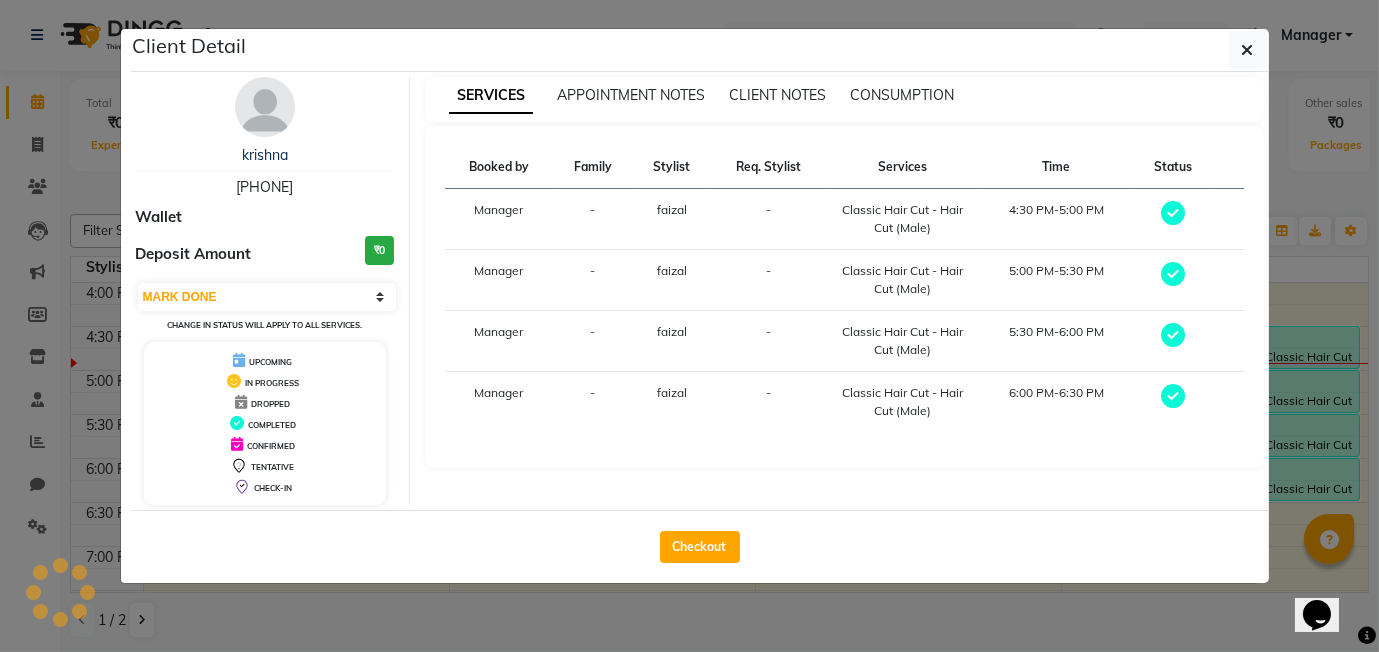 click on "4:30 PM-5:00 PM" at bounding box center [1056, 219] 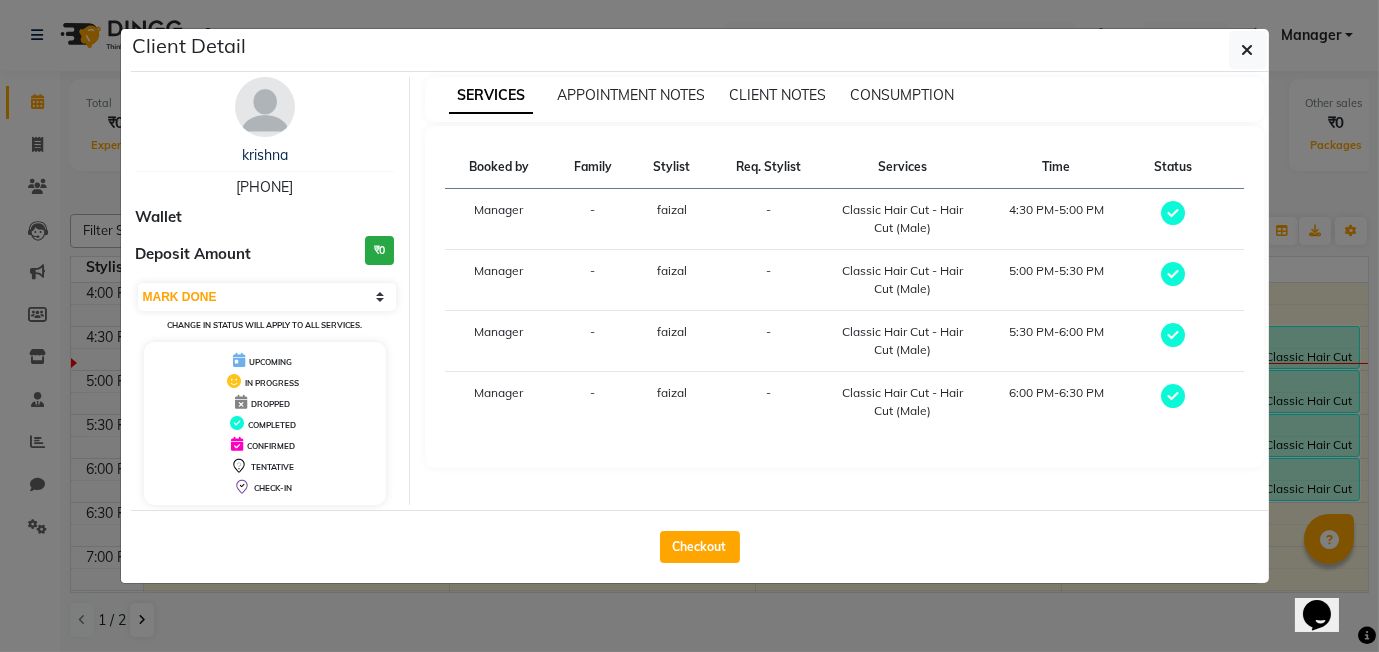 click on "4:30 PM-5:00 PM" at bounding box center [1056, 219] 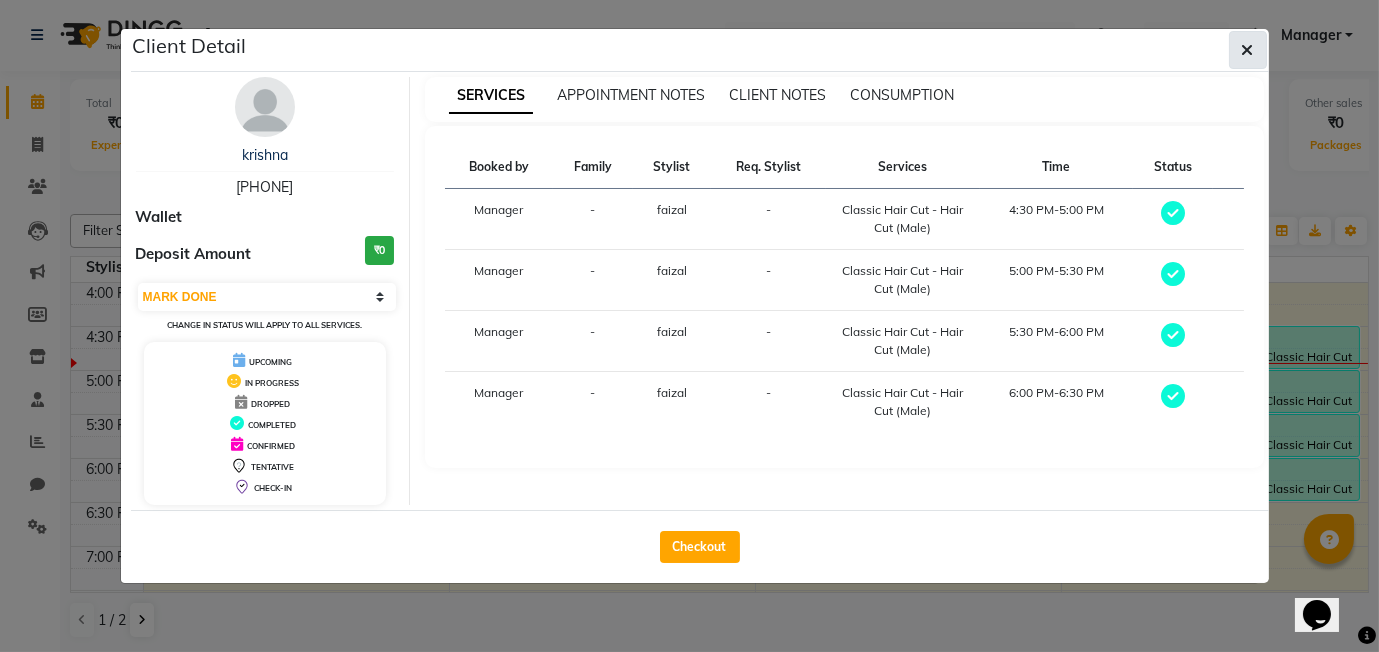 click 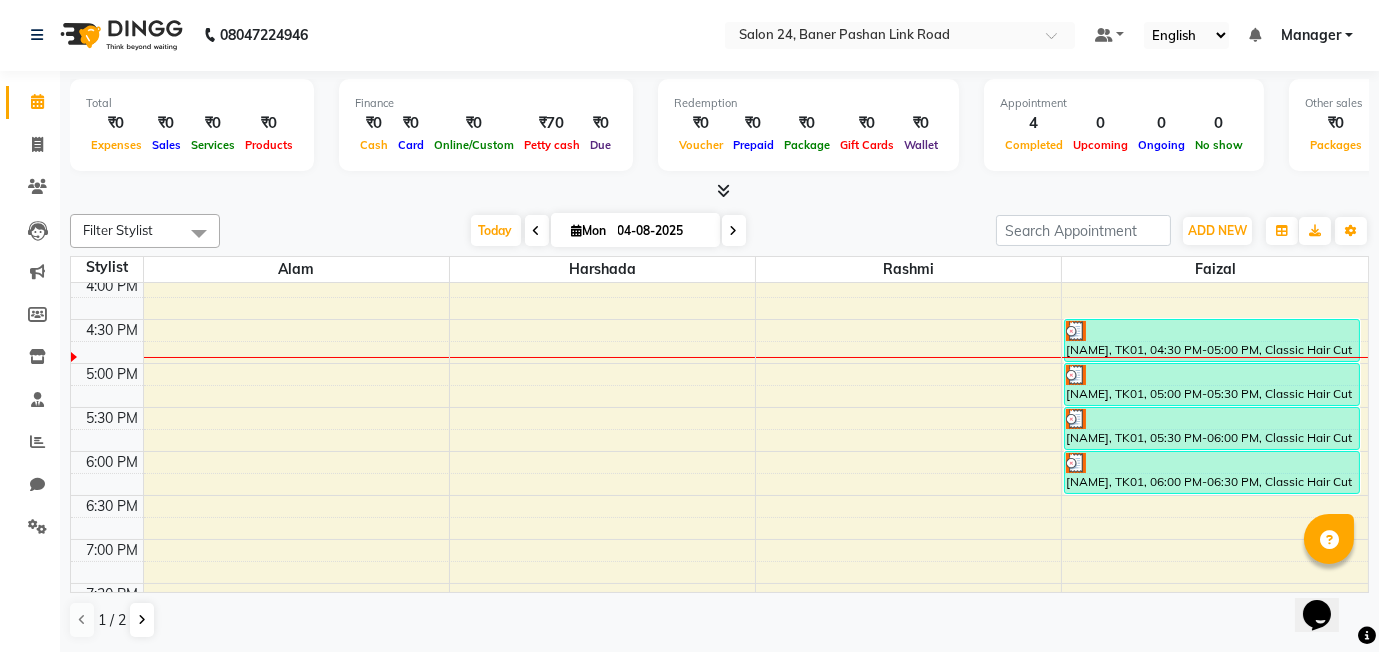scroll, scrollTop: 642, scrollLeft: 0, axis: vertical 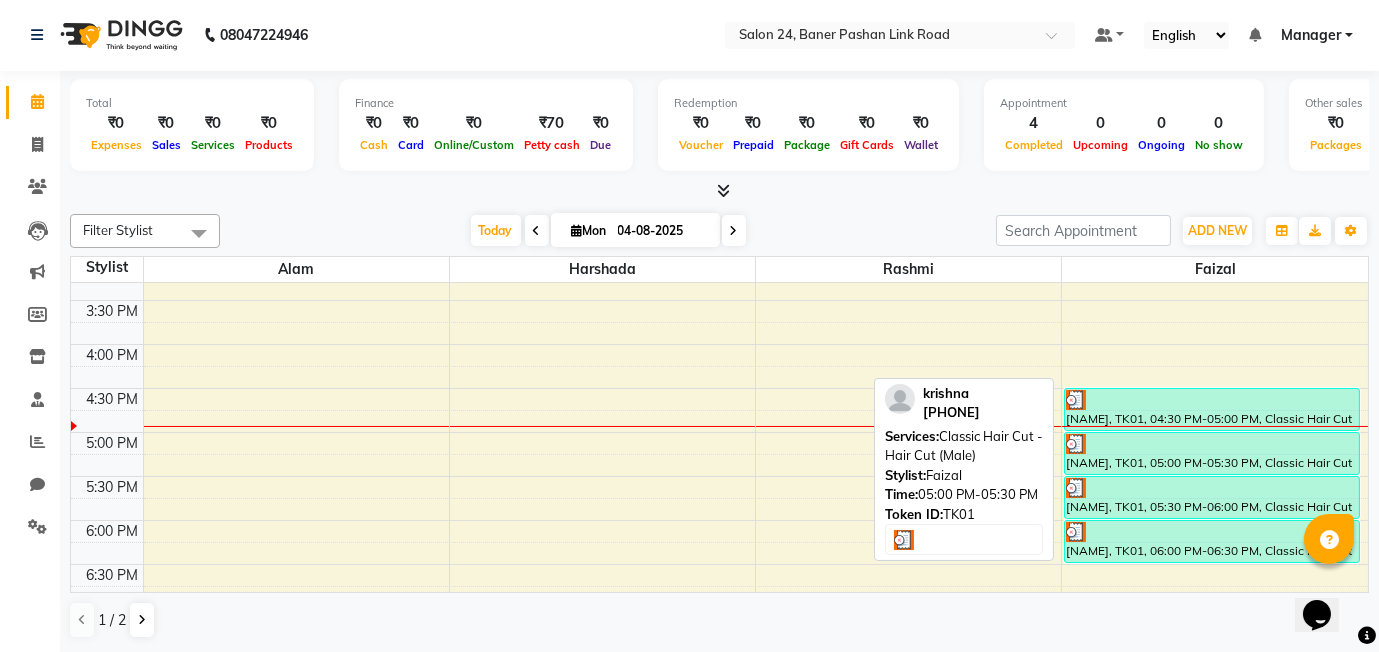 click on "[NAME], TK01, 05:00 PM-05:30 PM, Classic Hair Cut - Hair Cut (Male)" at bounding box center [1212, 453] 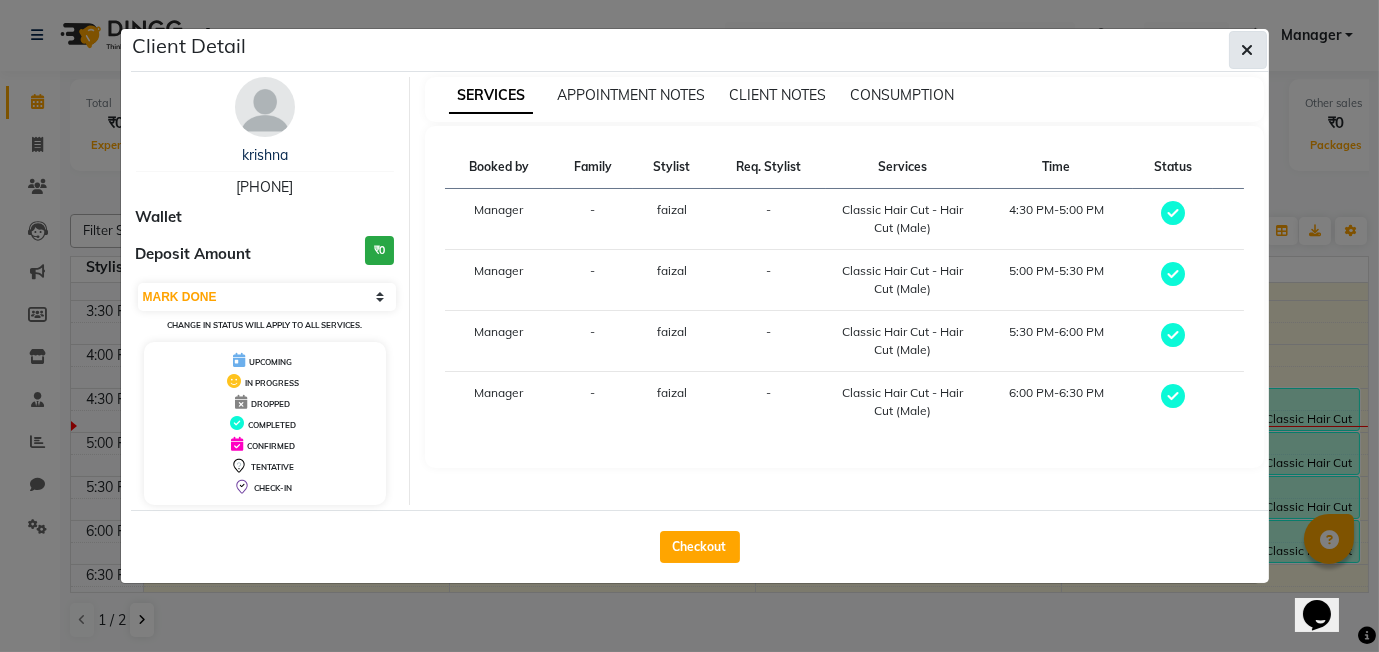click 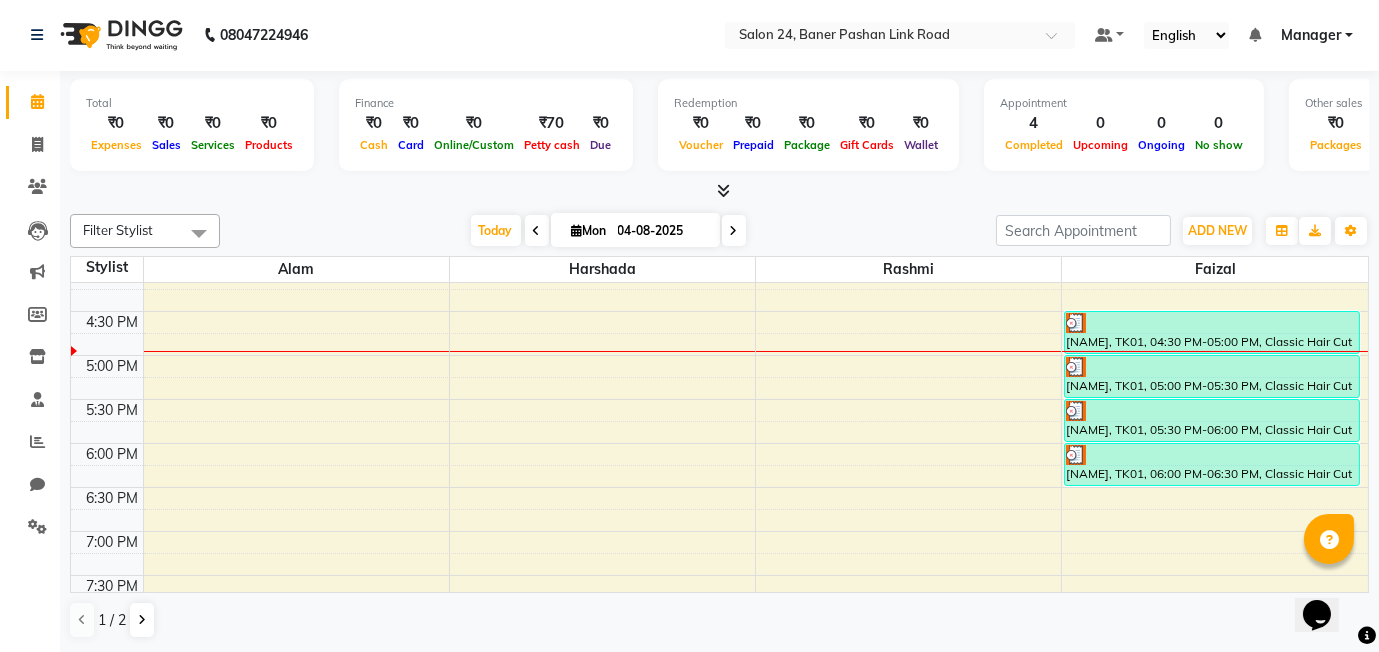 scroll, scrollTop: 619, scrollLeft: 0, axis: vertical 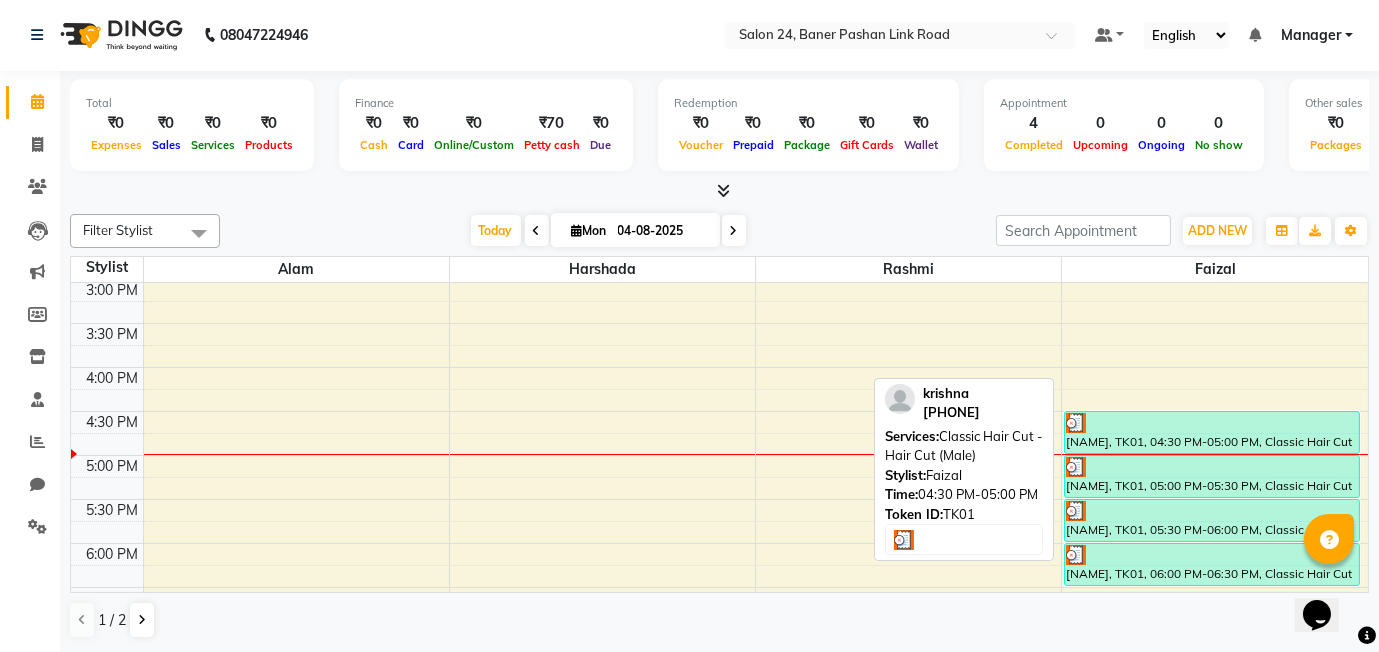 click at bounding box center [1212, 423] 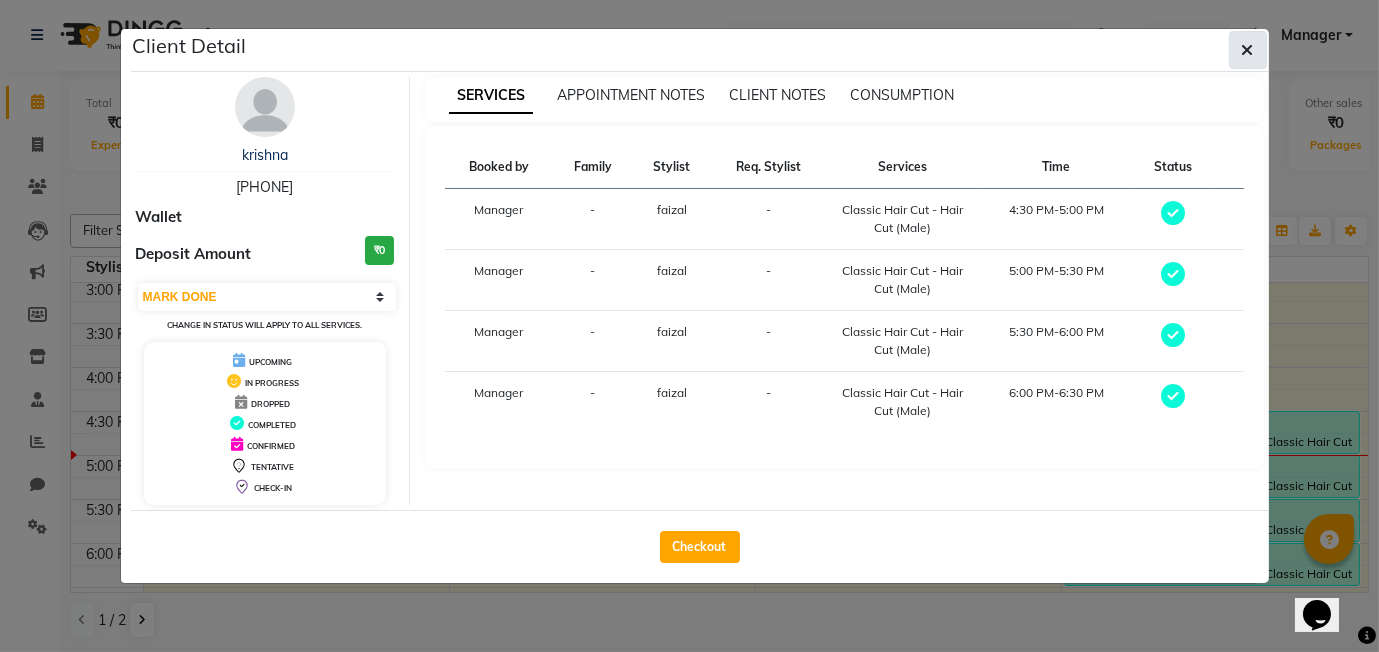 click 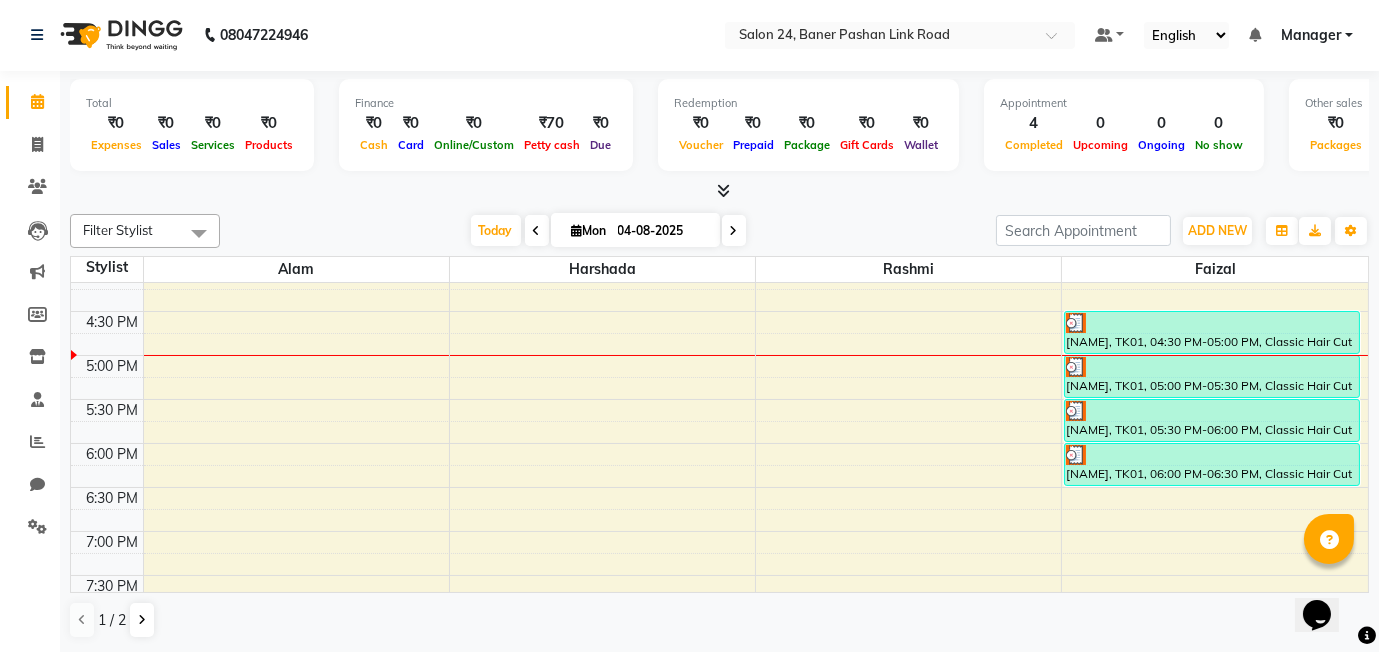 scroll, scrollTop: 716, scrollLeft: 0, axis: vertical 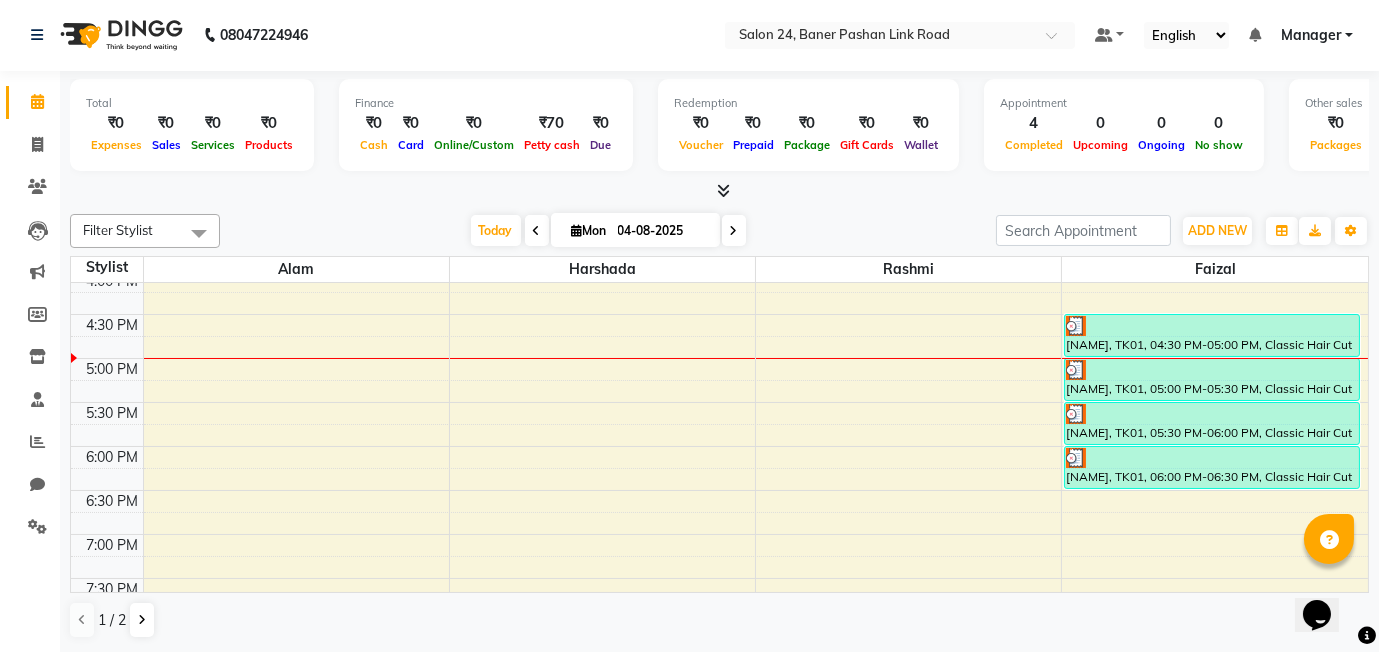 click on "8:00 AM 8:30 AM 9:00 AM 9:30 AM 10:00 AM 10:30 AM 11:00 AM 11:30 AM 12:00 PM 12:30 PM 1:00 PM 1:30 PM 2:00 PM 2:30 PM 3:00 PM 3:30 PM 4:00 PM 4:30 PM 5:00 PM 5:30 PM 6:00 PM 6:30 PM 7:00 PM 7:30 PM 8:00 PM 8:30 PM 9:00 PM 9:30 PM 10:00 PM 10:30 PM     [NAME], TK01, 04:30 PM-05:00 PM, Classic Hair Cut - Hair Cut (Male)     [NAME], TK01, 05:00 PM-05:30 PM, Classic Hair Cut - Hair Cut (Male)     [NAME], TK01, 05:30 PM-06:00 PM, Classic Hair Cut - Hair Cut (Male)     [NAME], TK01, 06:00 PM-06:30 PM, Classic Hair Cut - Hair Cut (Male)" at bounding box center [719, 226] 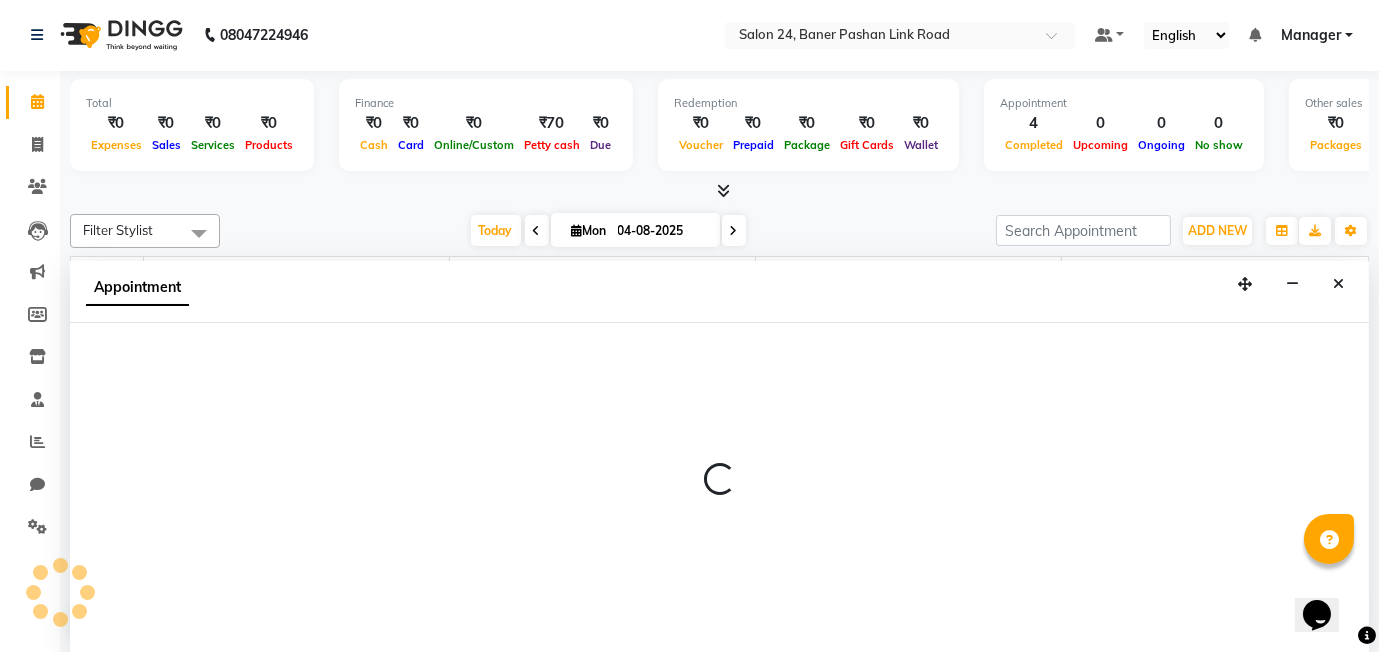 select on "87779" 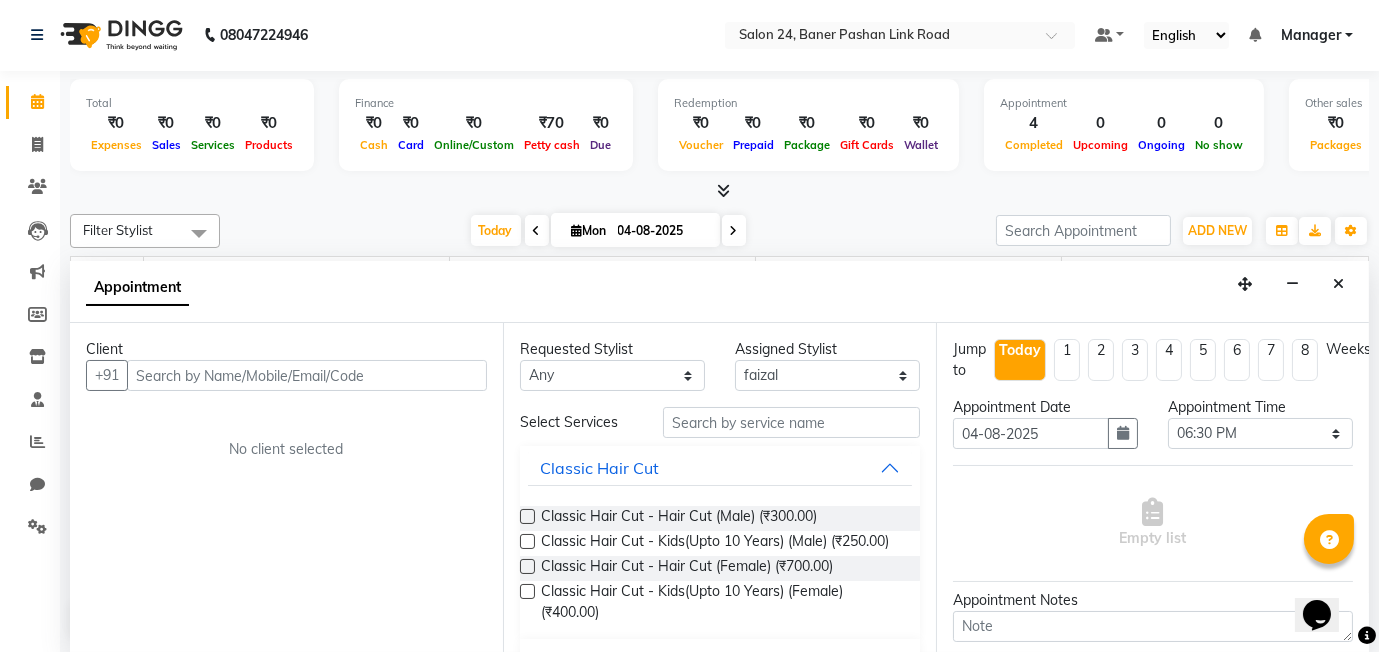 click at bounding box center [307, 375] 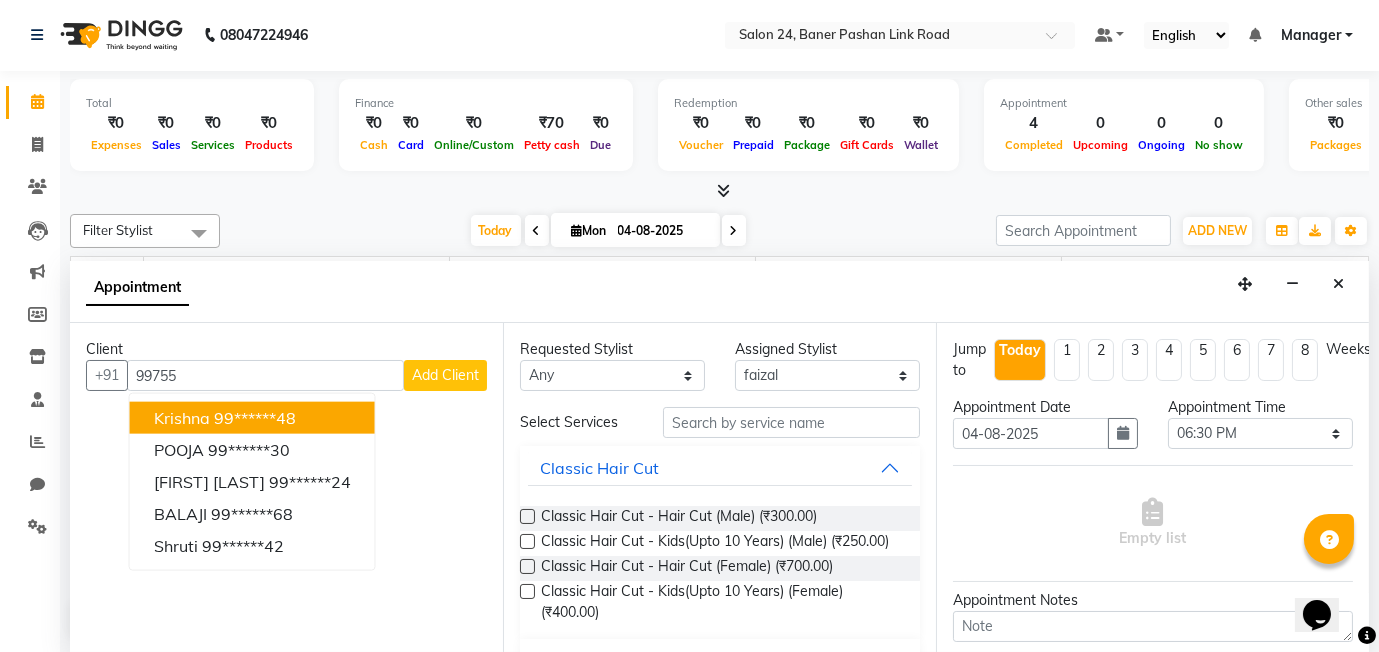 click on "[NAME] 99******48" at bounding box center [252, 418] 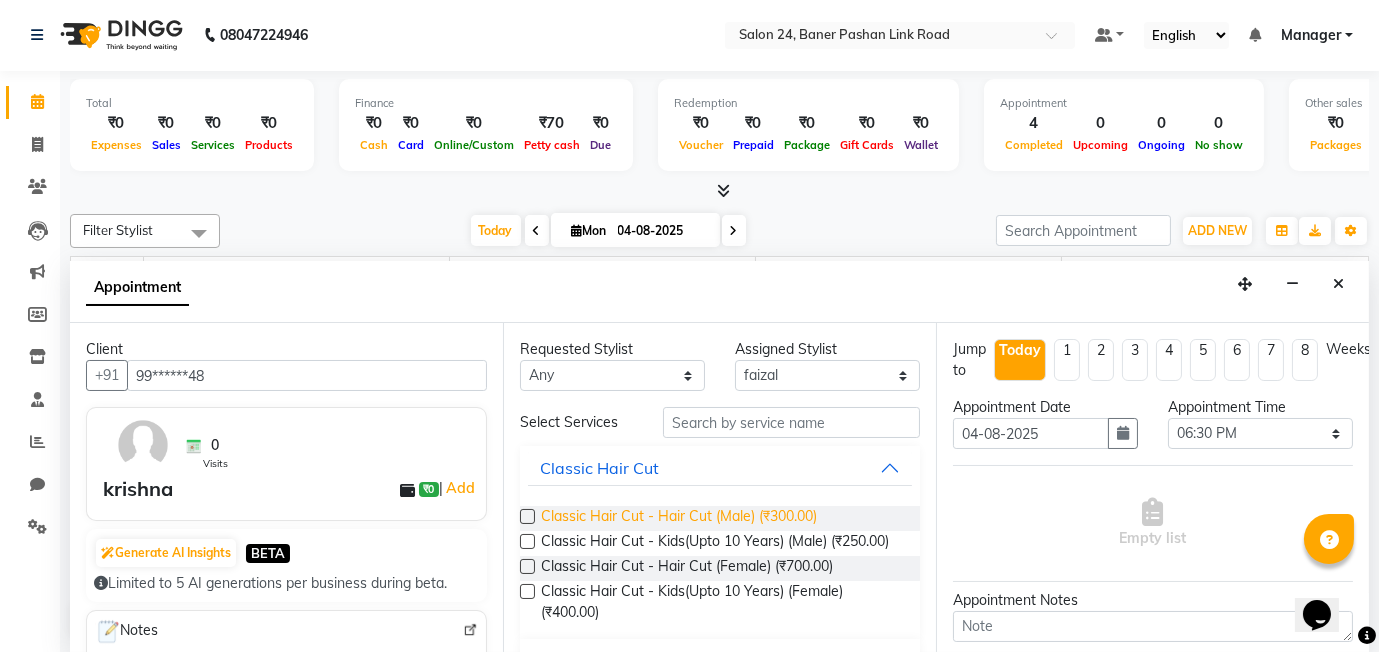 type on "99******48" 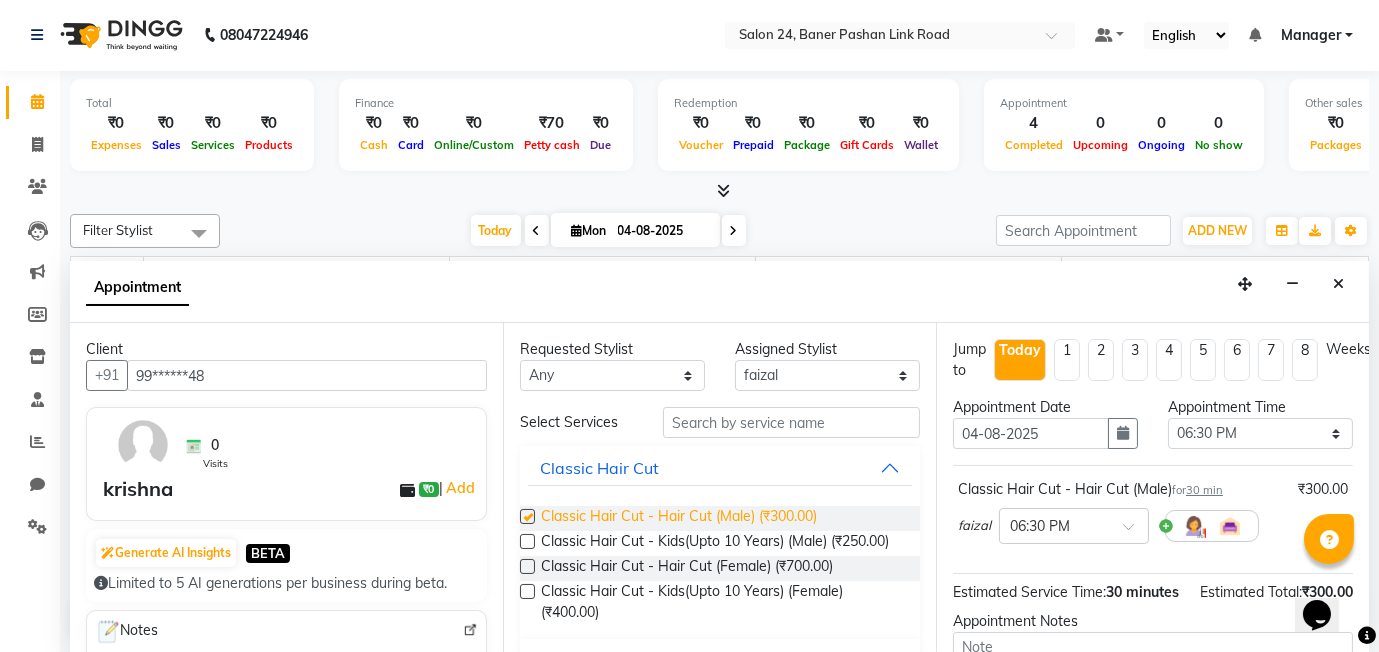 checkbox on "false" 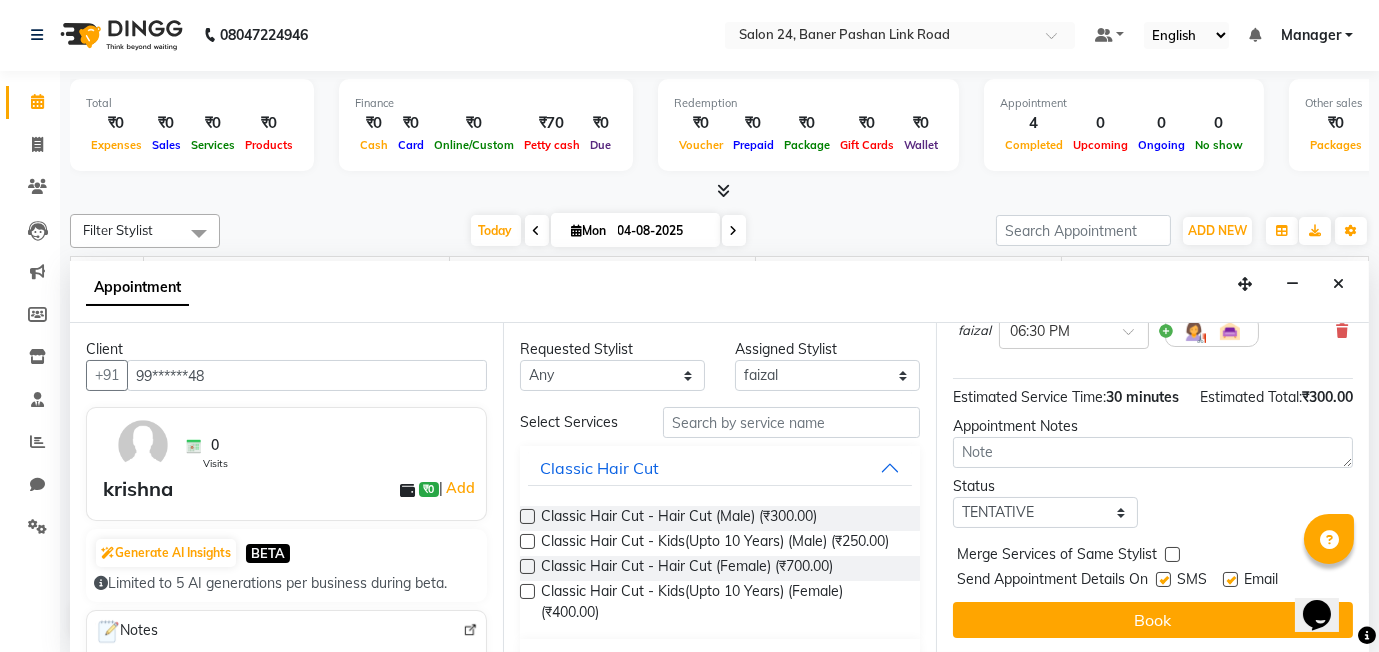 scroll, scrollTop: 195, scrollLeft: 3, axis: both 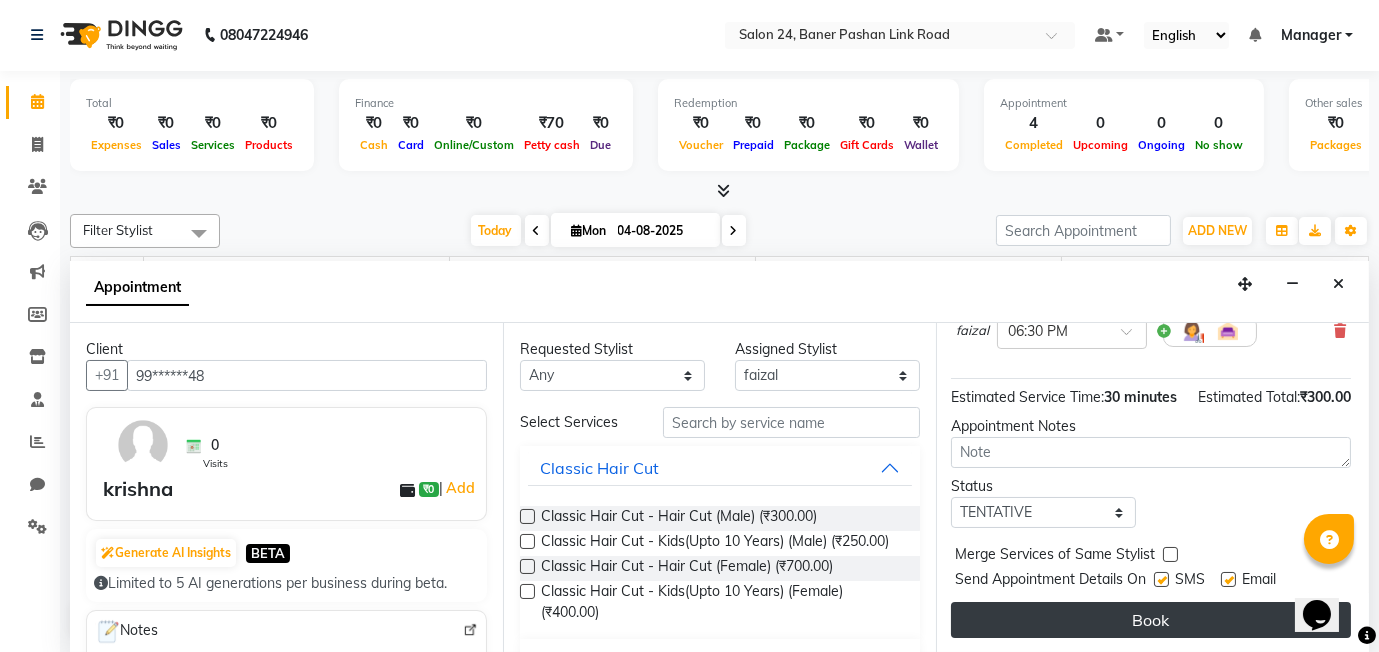 click on "Book" at bounding box center (1151, 620) 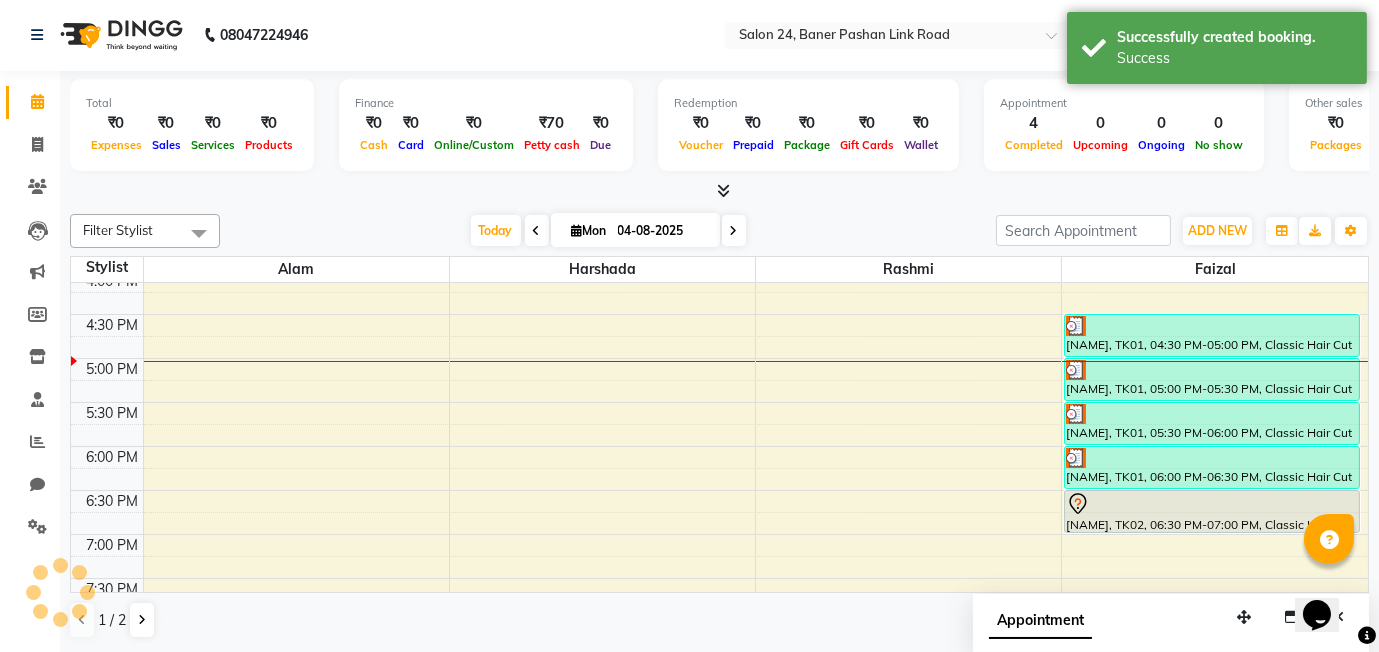 scroll, scrollTop: 0, scrollLeft: 0, axis: both 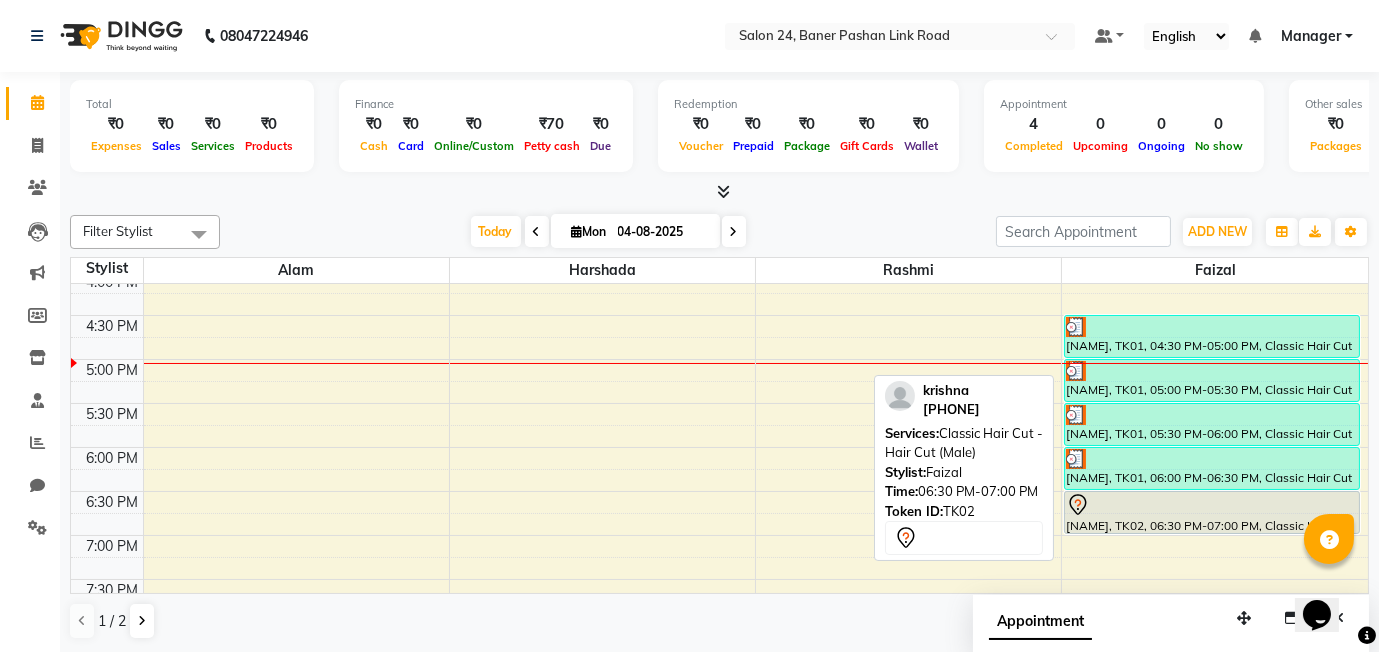 click on "[NAME], TK02, 06:30 PM-07:00 PM, Classic Hair Cut - Hair Cut (Male)" at bounding box center (1212, 512) 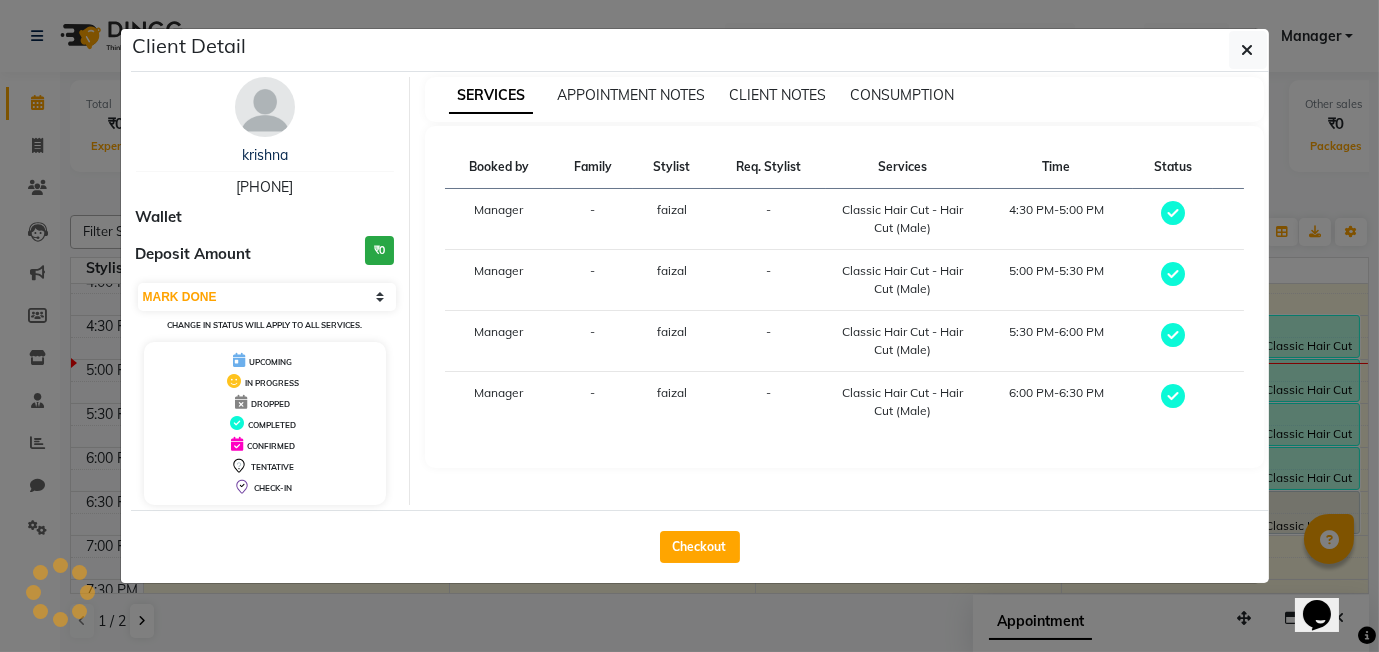 select on "7" 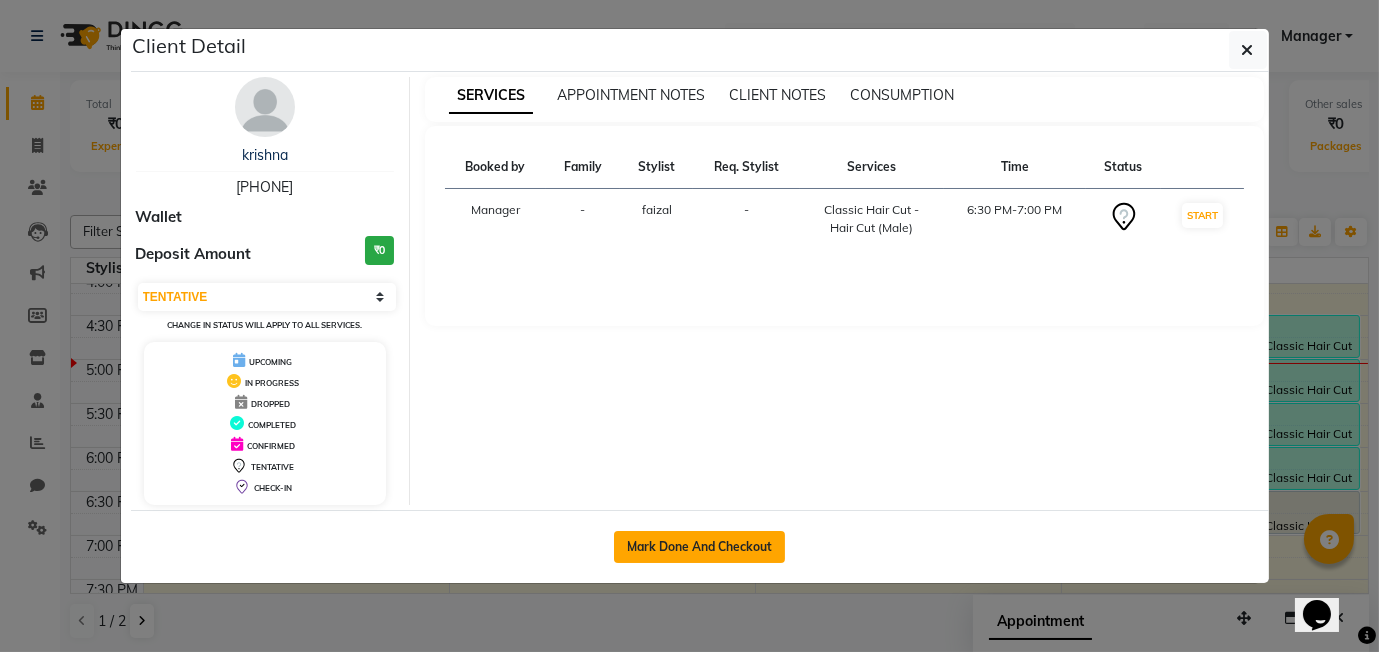 click on "Mark Done And Checkout" 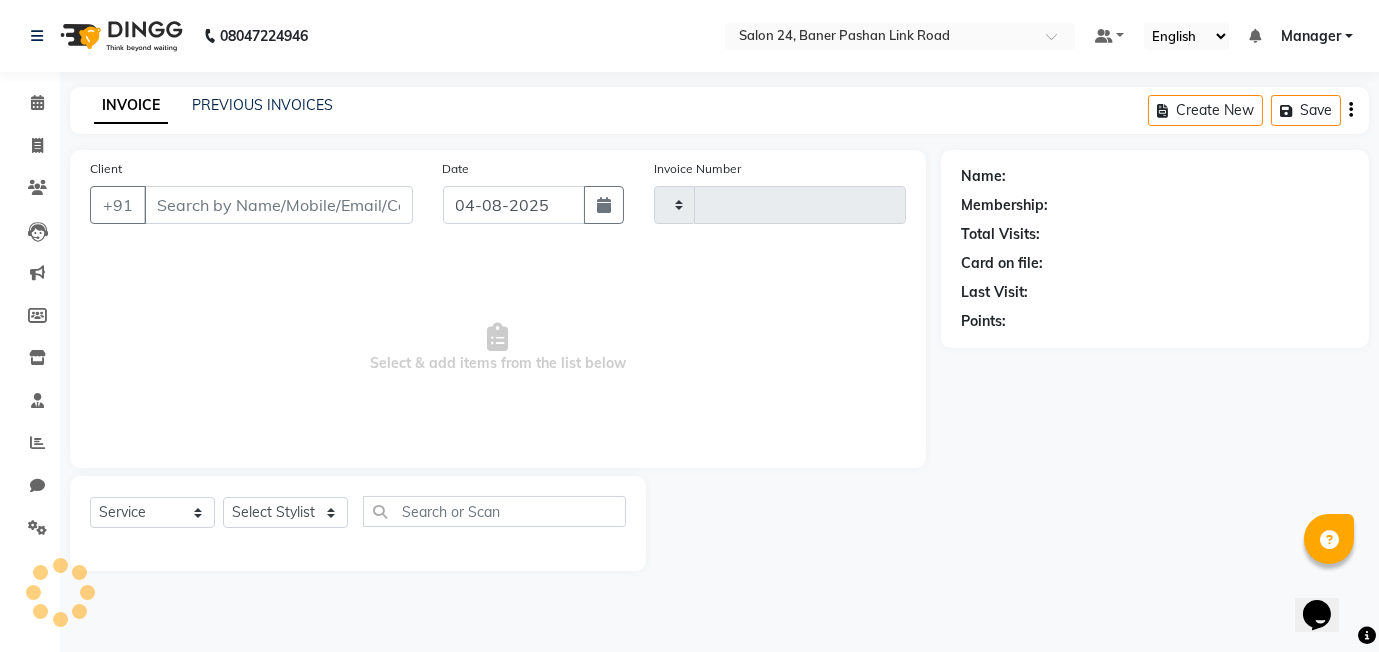 type on "0328" 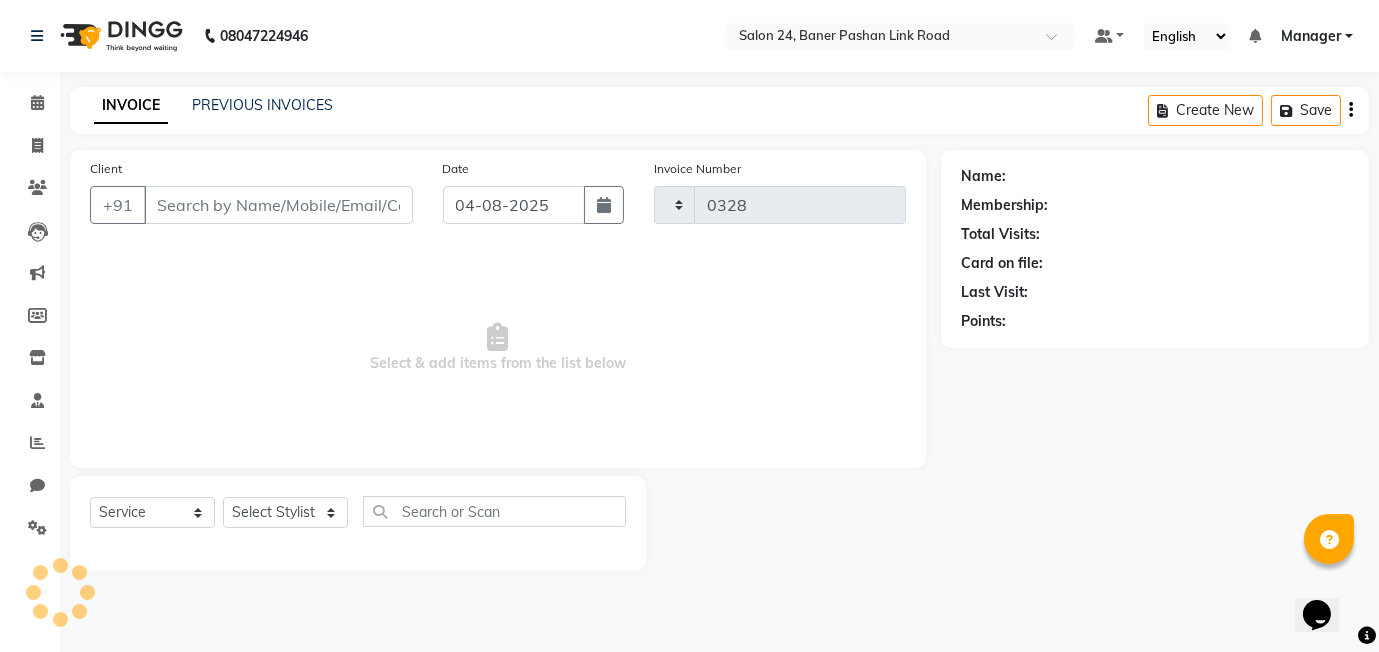 select on "8448" 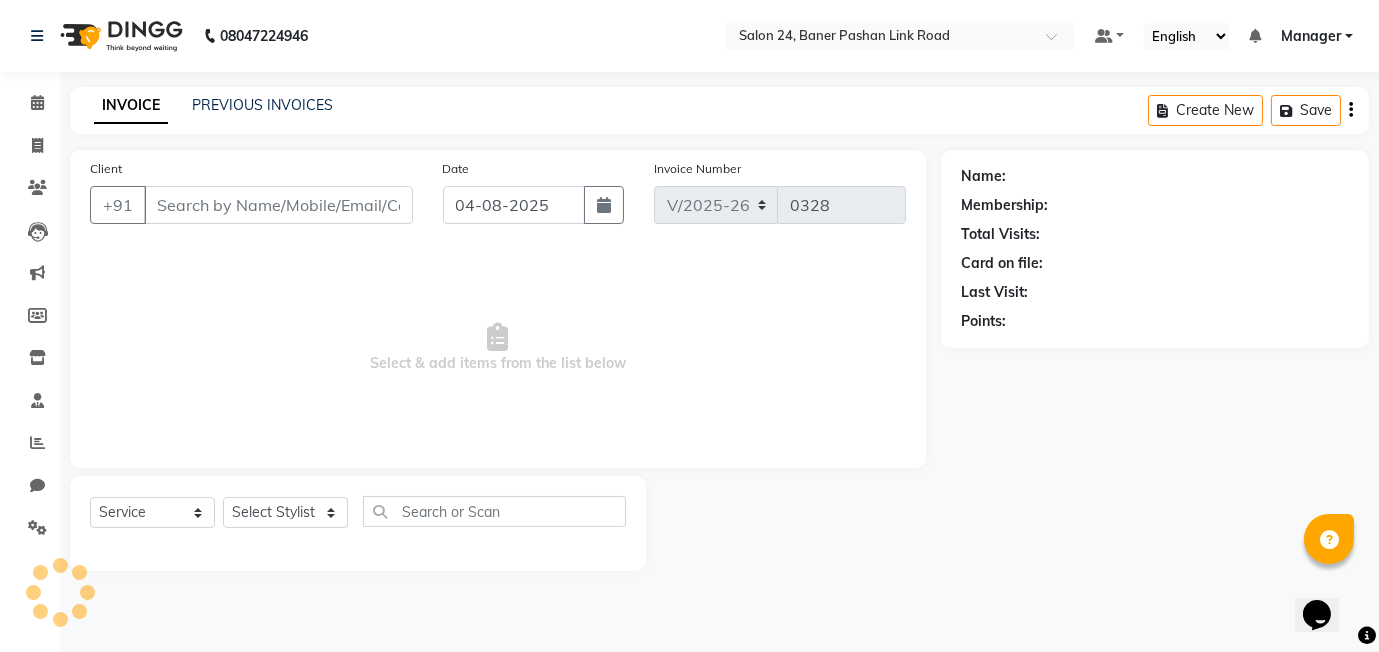 type on "99******48" 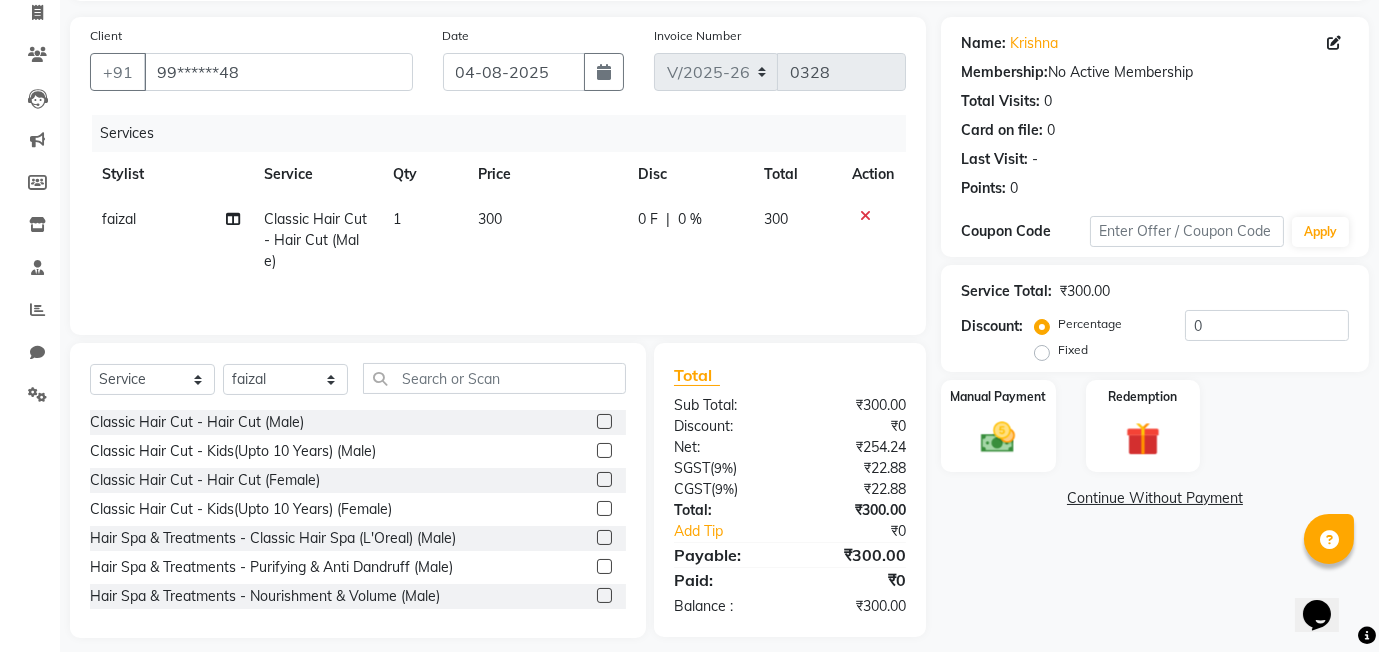 scroll, scrollTop: 0, scrollLeft: 0, axis: both 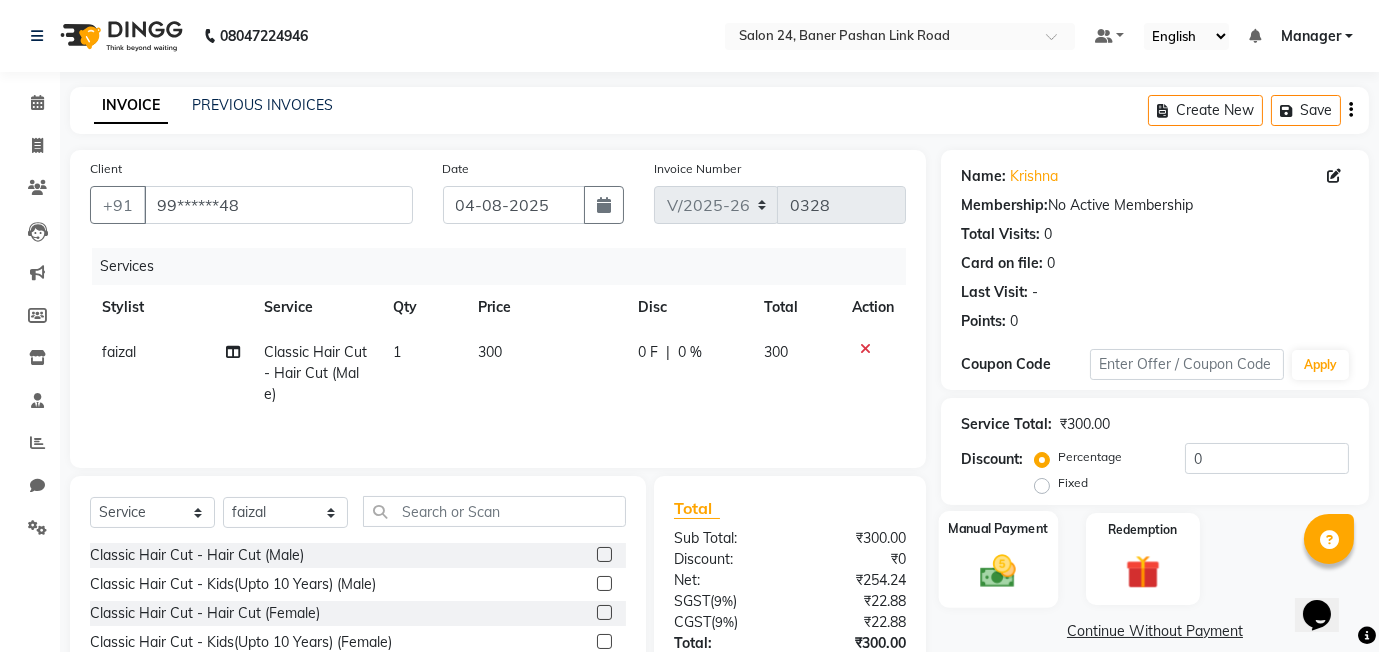 click on "Manual Payment" 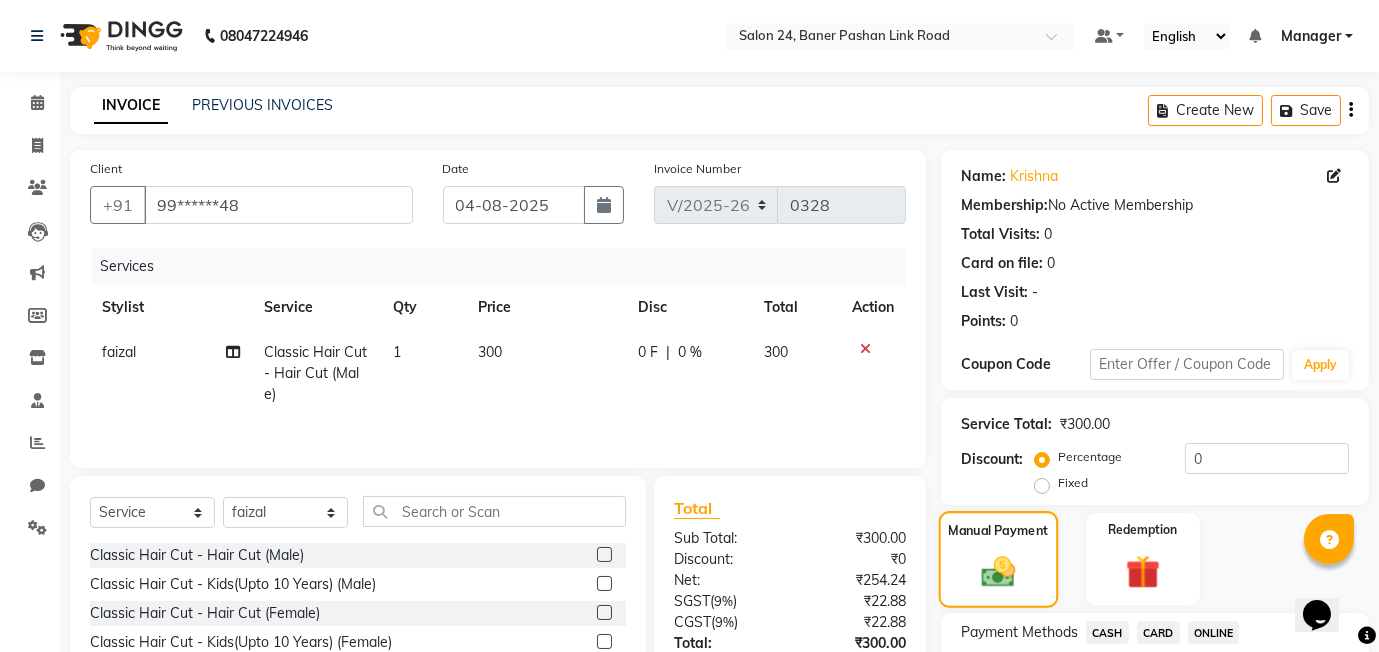 scroll, scrollTop: 152, scrollLeft: 0, axis: vertical 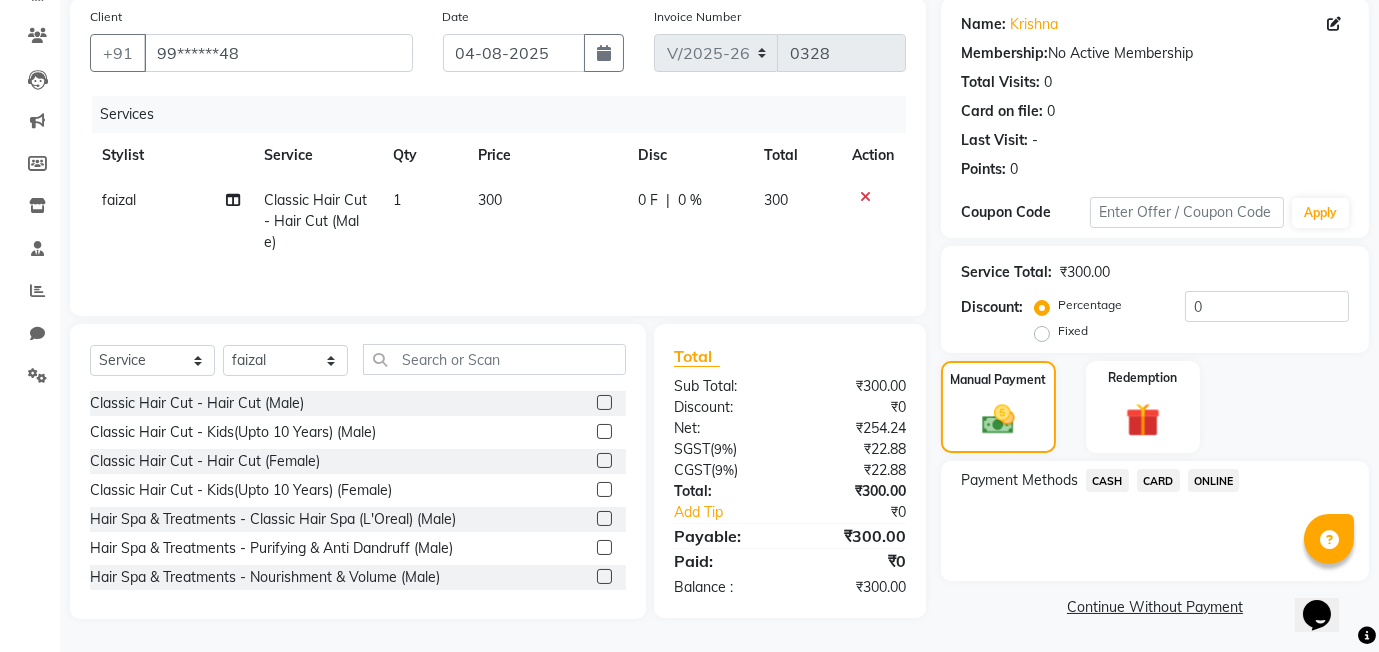 click on "ONLINE" 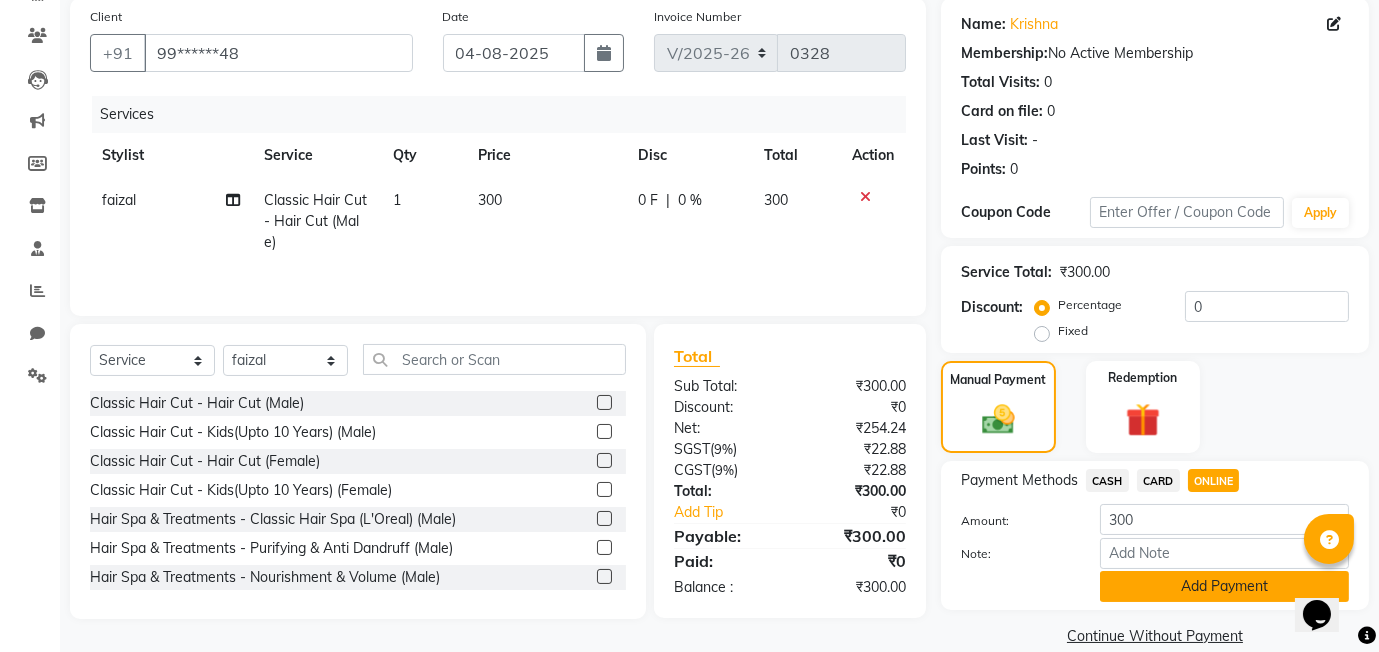 click on "Add Payment" 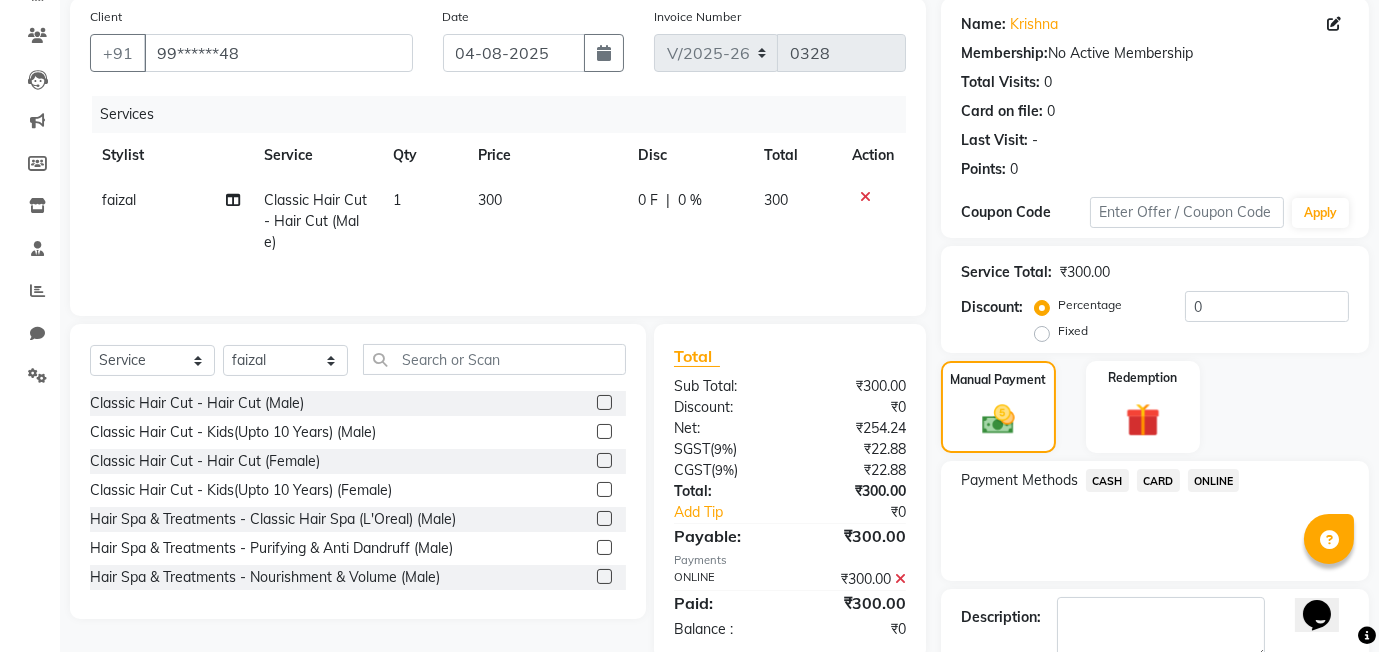 scroll, scrollTop: 265, scrollLeft: 0, axis: vertical 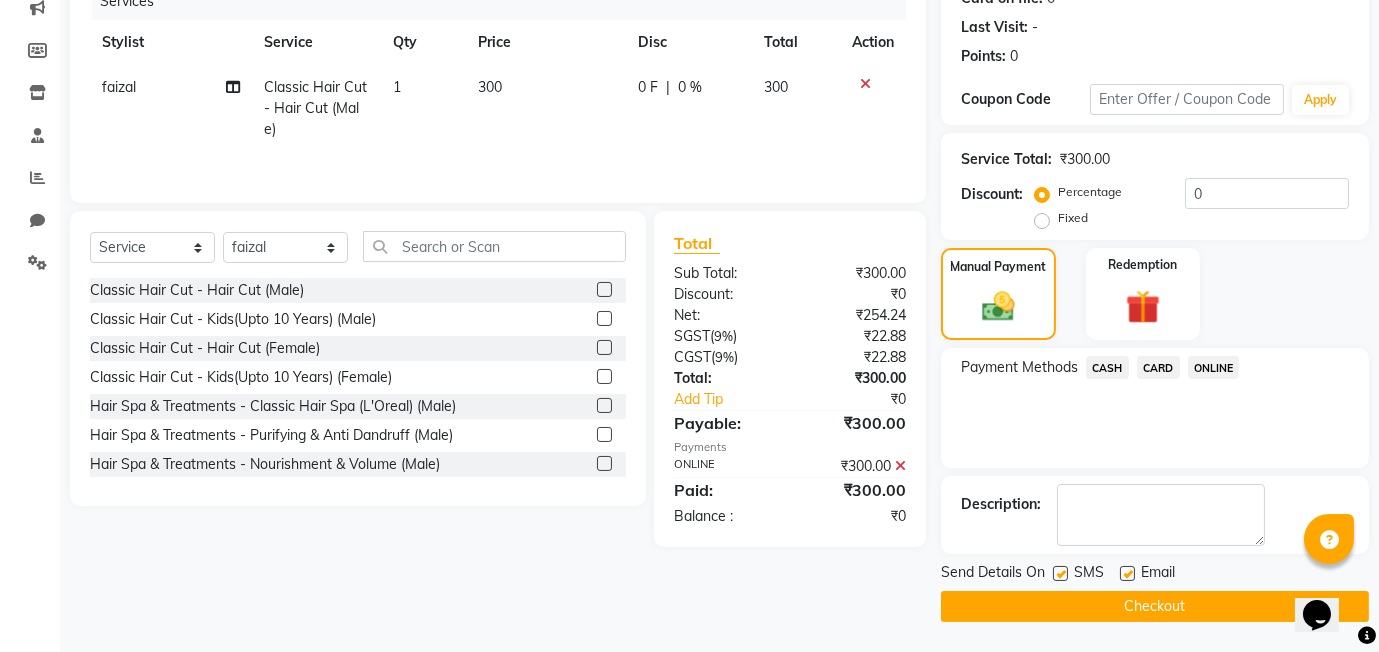 click on "Checkout" 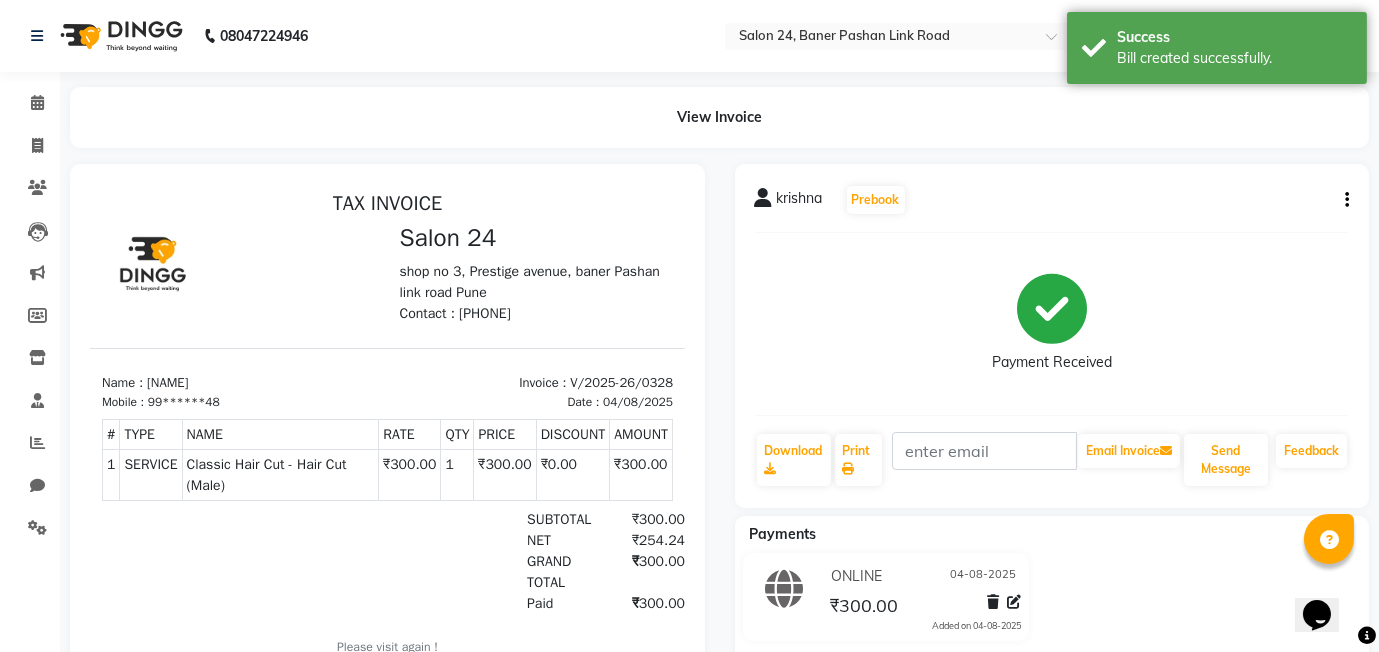 scroll, scrollTop: 0, scrollLeft: 0, axis: both 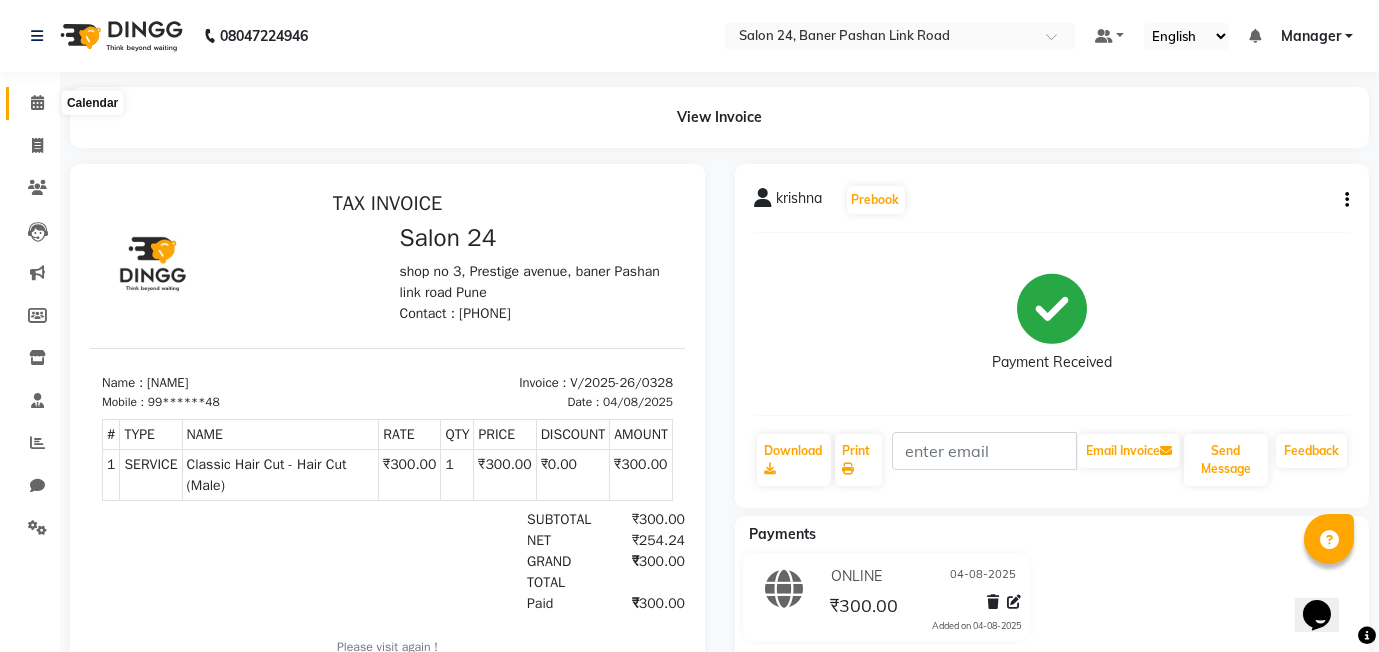 click 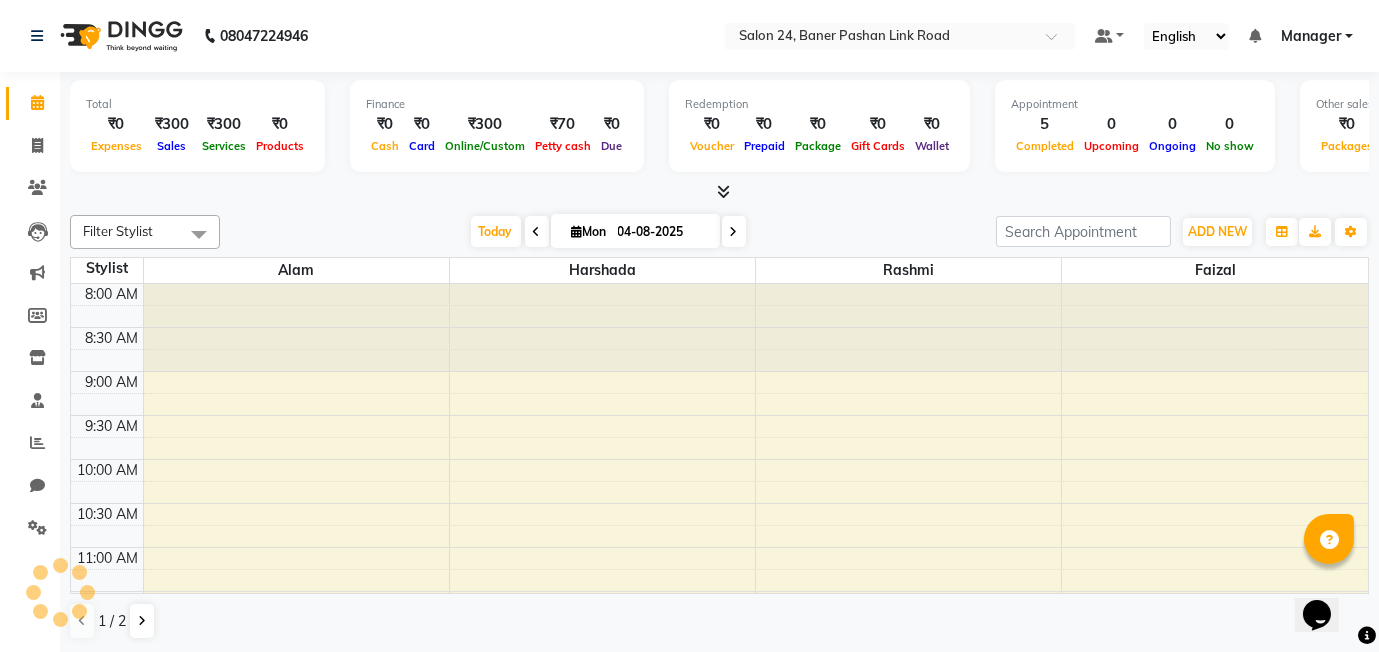 scroll, scrollTop: 792, scrollLeft: 0, axis: vertical 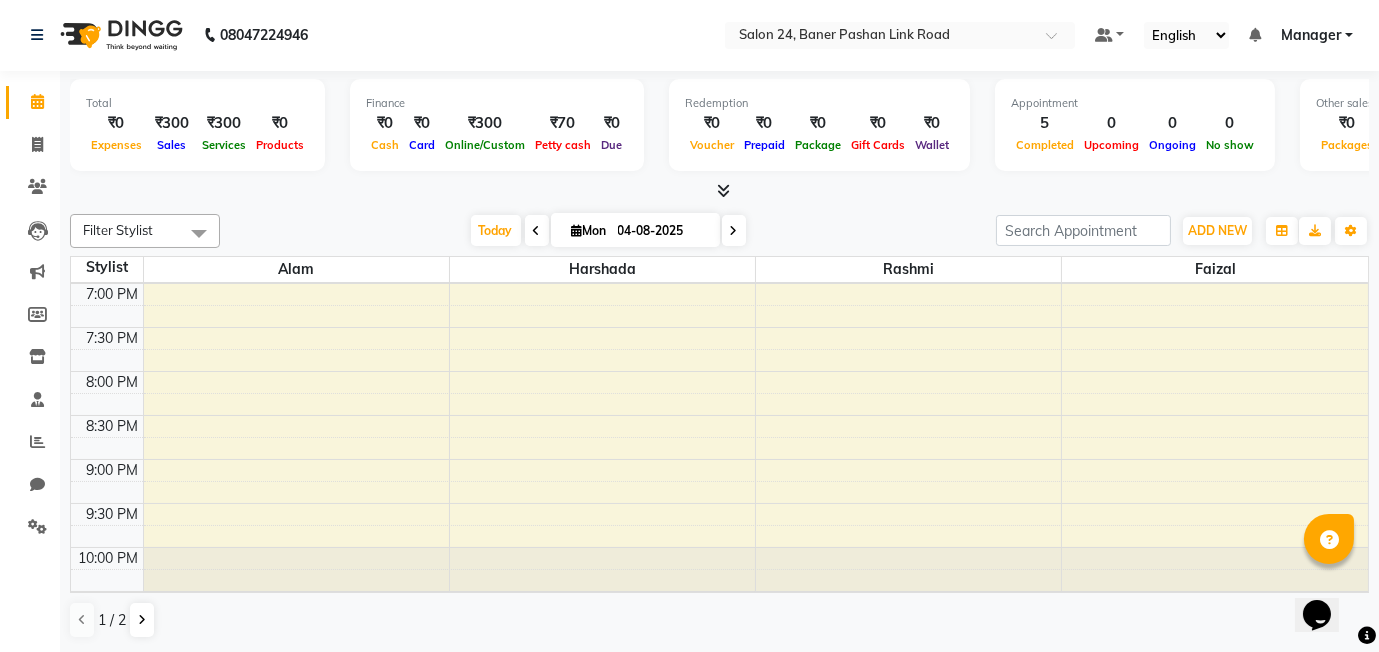 click on "8:00 AM 8:30 AM 9:00 AM 9:30 AM 10:00 AM 10:30 AM 11:00 AM 11:30 AM 12:00 PM 12:30 PM 1:00 PM 1:30 PM 2:00 PM 2:30 PM 3:00 PM 3:30 PM 4:00 PM 4:30 PM 5:00 PM 5:30 PM 6:00 PM 6:30 PM 7:00 PM 7:30 PM 8:00 PM 8:30 PM 9:00 PM 9:30 PM 10:00 PM 10:30 PM     [NAME], TK01, 04:30 PM-05:00 PM, Classic Hair Cut - Hair Cut (Male)     [NAME], TK01, 05:00 PM-05:30 PM, Classic Hair Cut - Hair Cut (Male)     [NAME], TK01, 05:30 PM-06:00 PM, Classic Hair Cut - Hair Cut (Male)     [NAME], TK01, 06:00 PM-06:30 PM, Classic Hair Cut - Hair Cut (Male)     [NAME], TK02, 06:30 PM-07:00 PM, Classic Hair Cut - Hair Cut (Male)" at bounding box center [719, -25] 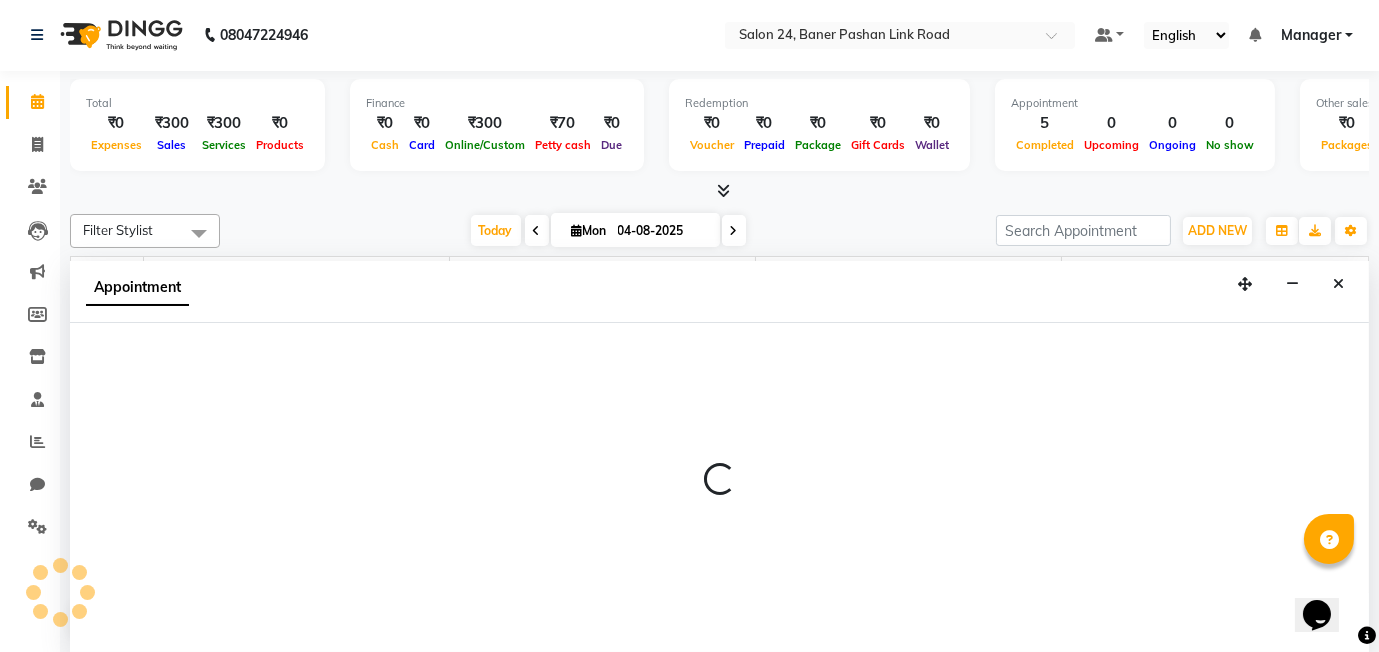 select on "84438" 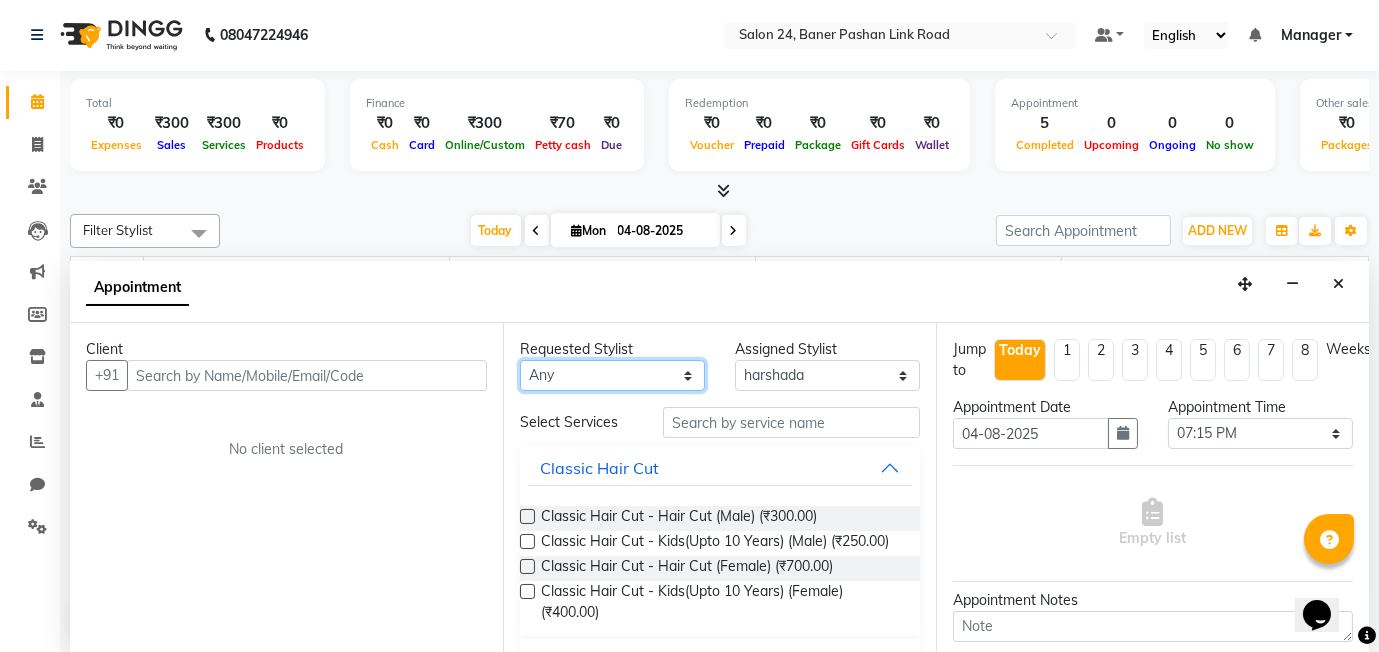 click on "Any [NAME] [NAME] [NAME] [NAME] [NAME] [NAME]" at bounding box center [612, 375] 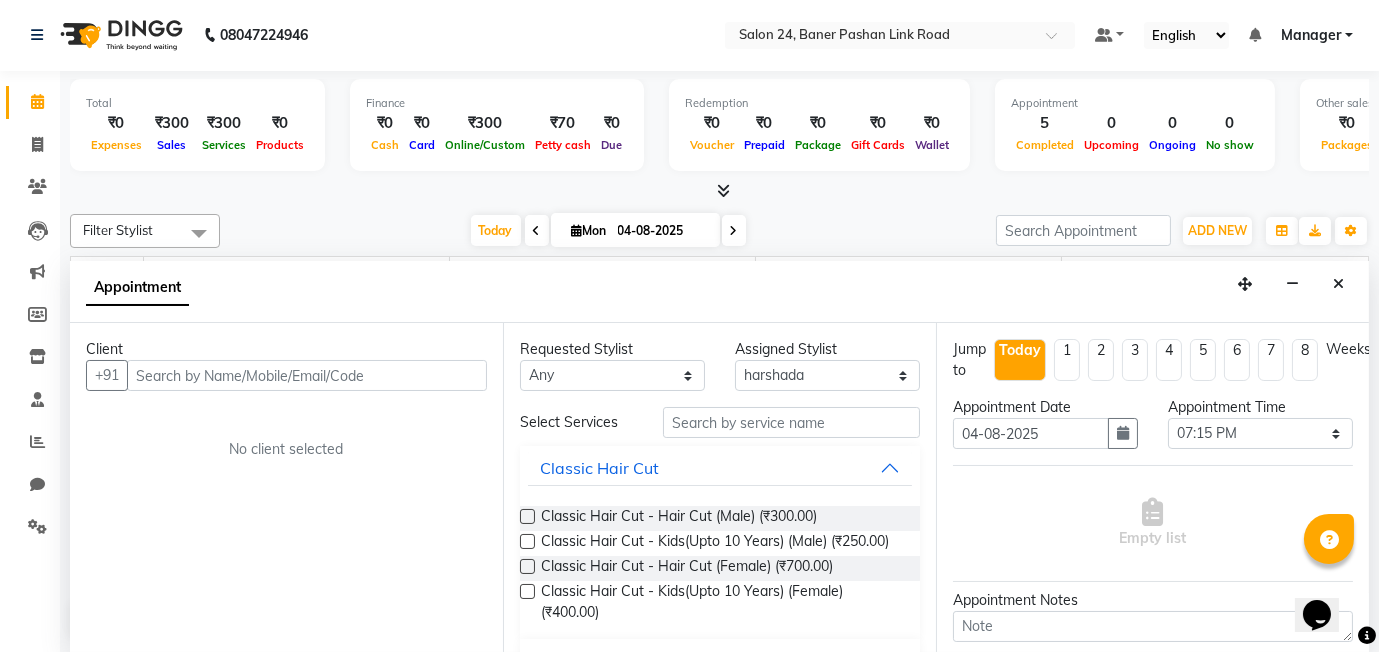 click on "Appointment" at bounding box center [719, 292] 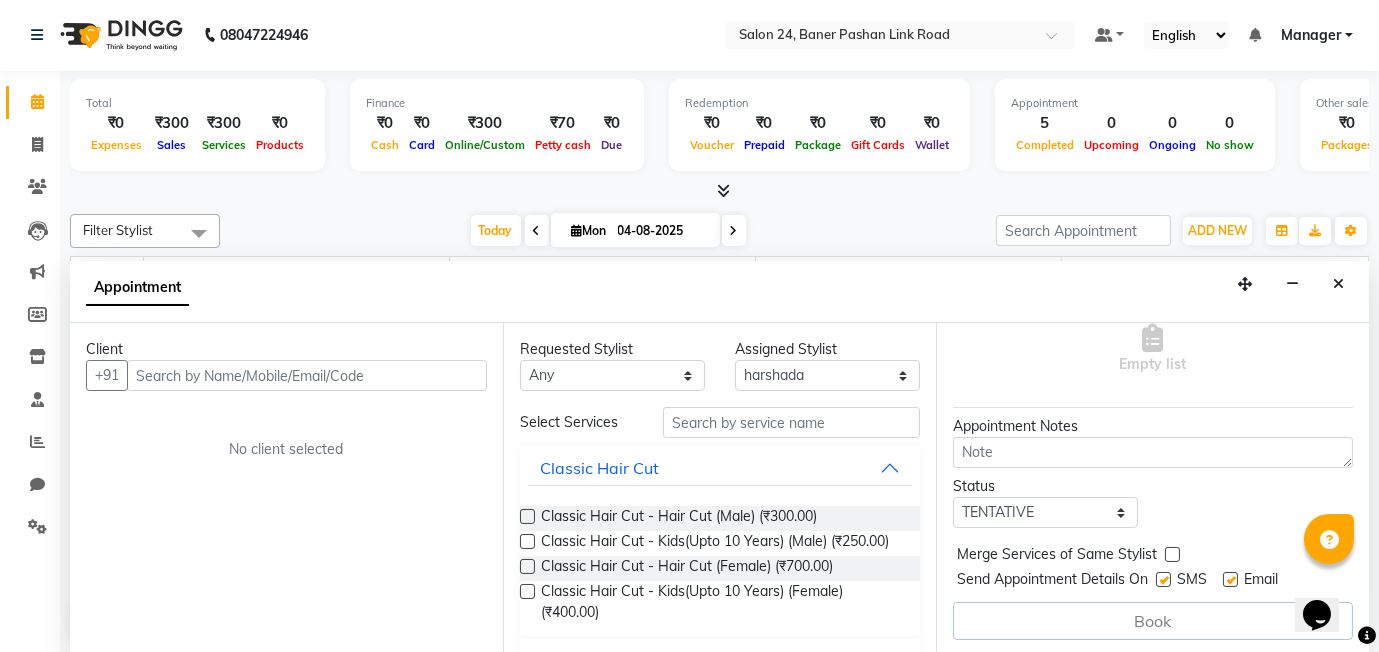 scroll, scrollTop: 177, scrollLeft: 0, axis: vertical 